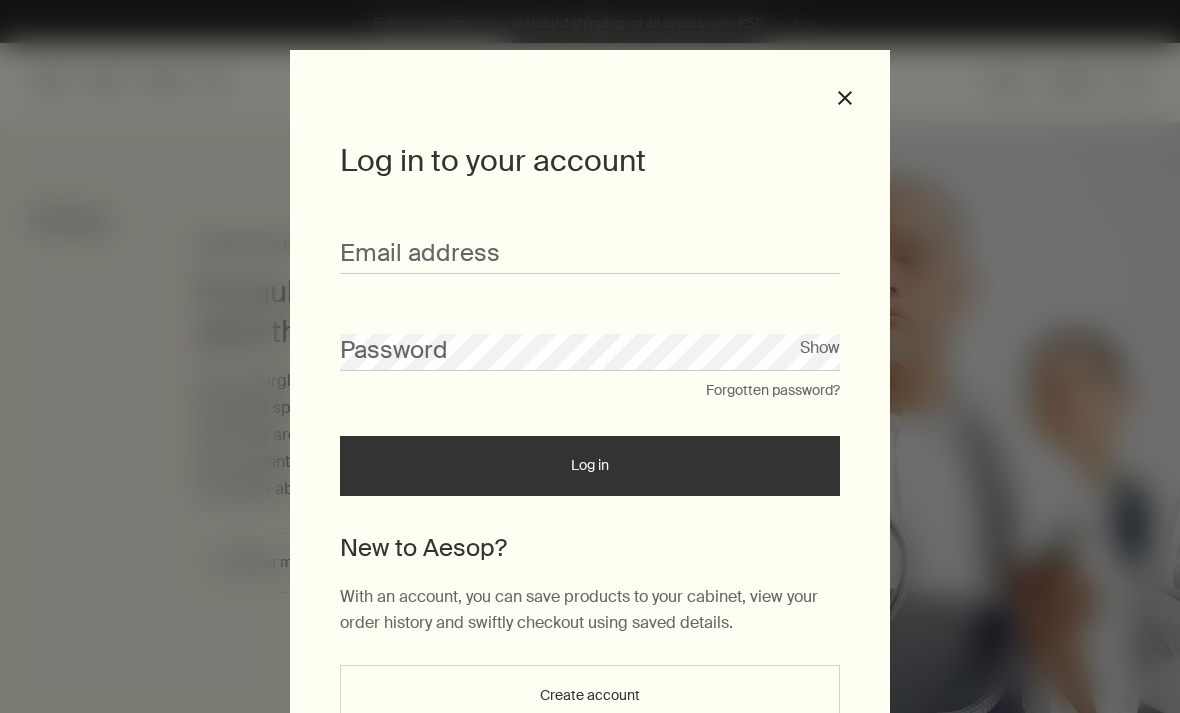 scroll, scrollTop: 0, scrollLeft: 0, axis: both 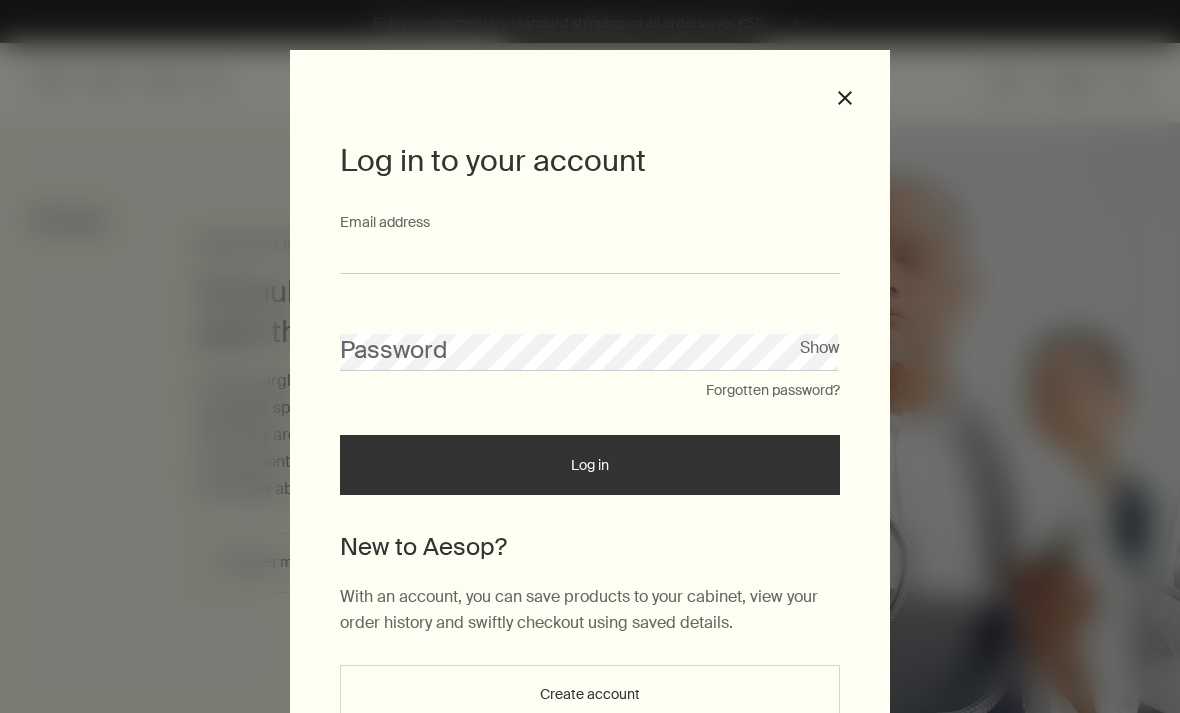 click on "Email address" at bounding box center (590, 255) 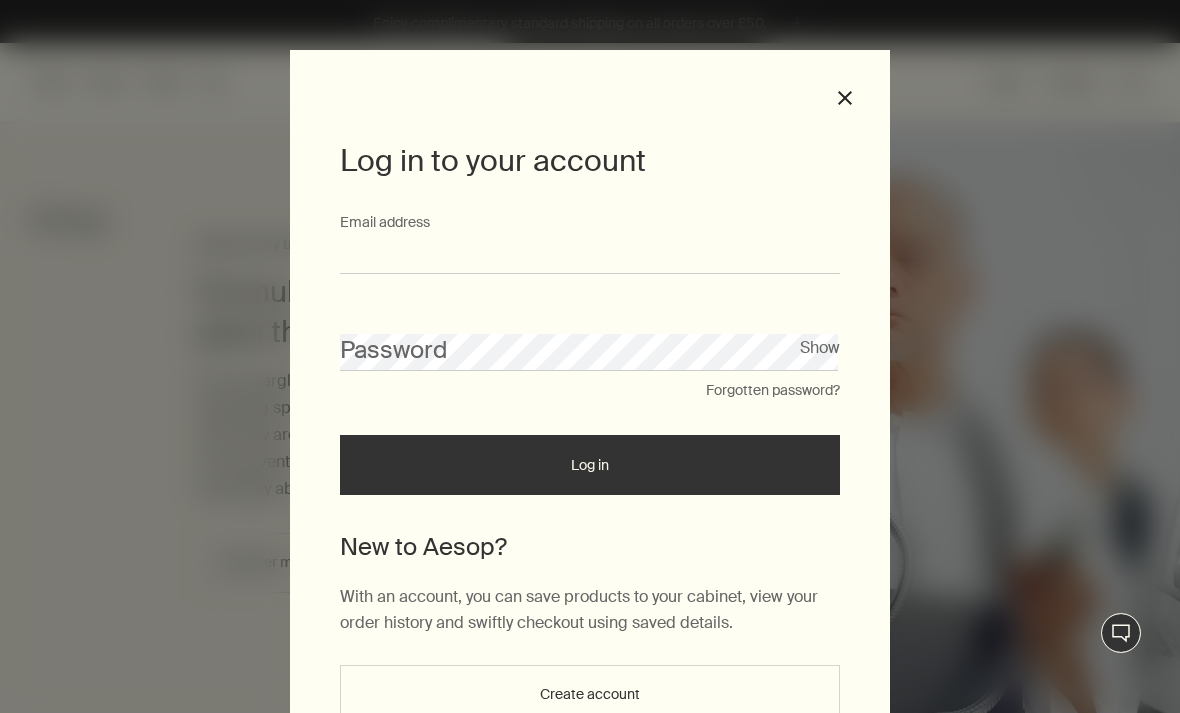 type on "**********" 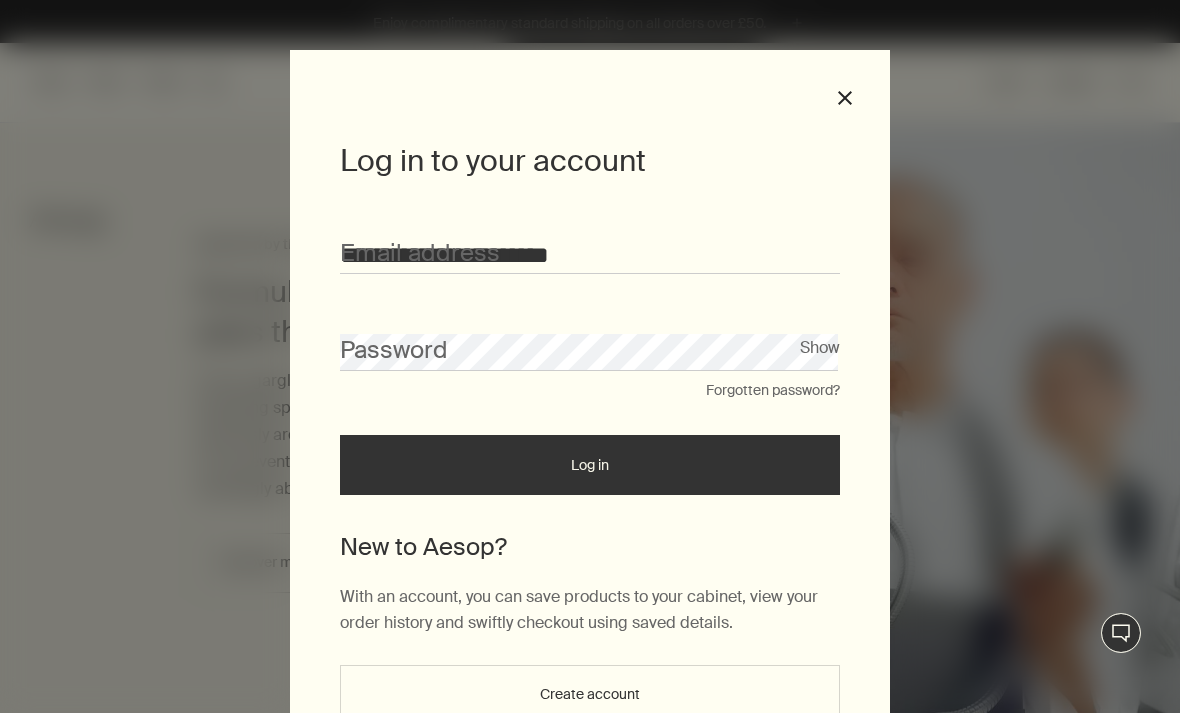 click on "Log in" at bounding box center [590, 465] 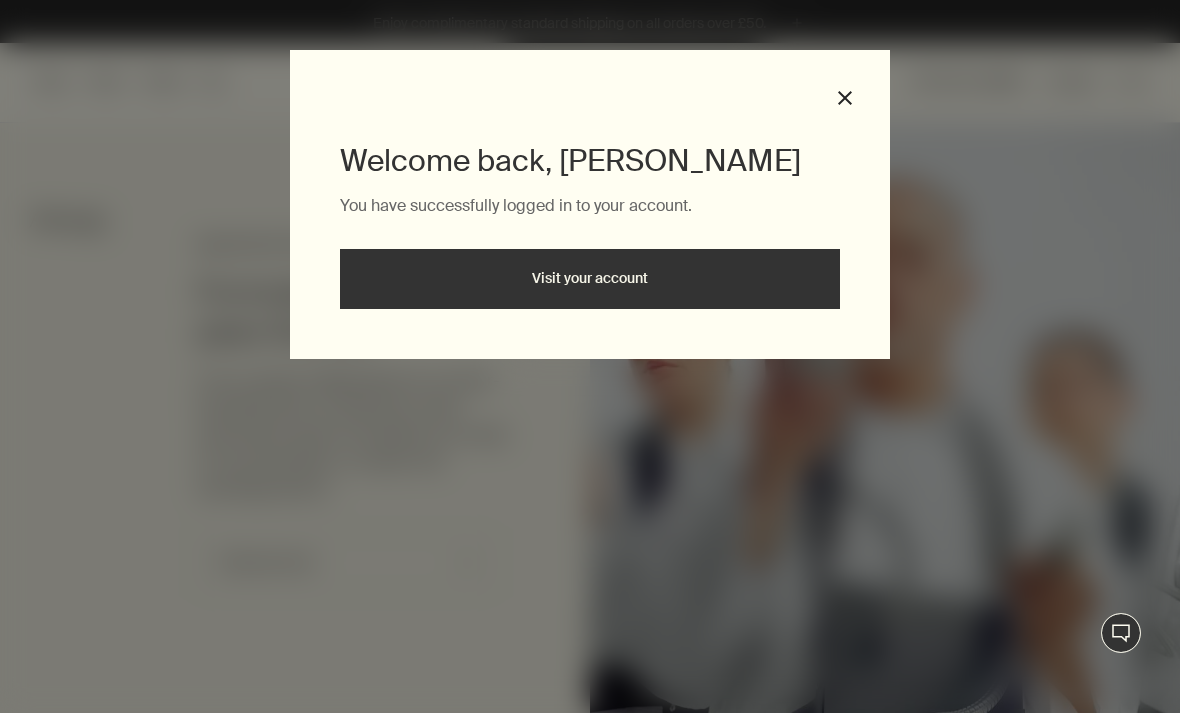 click on "Visit your account" at bounding box center (590, 279) 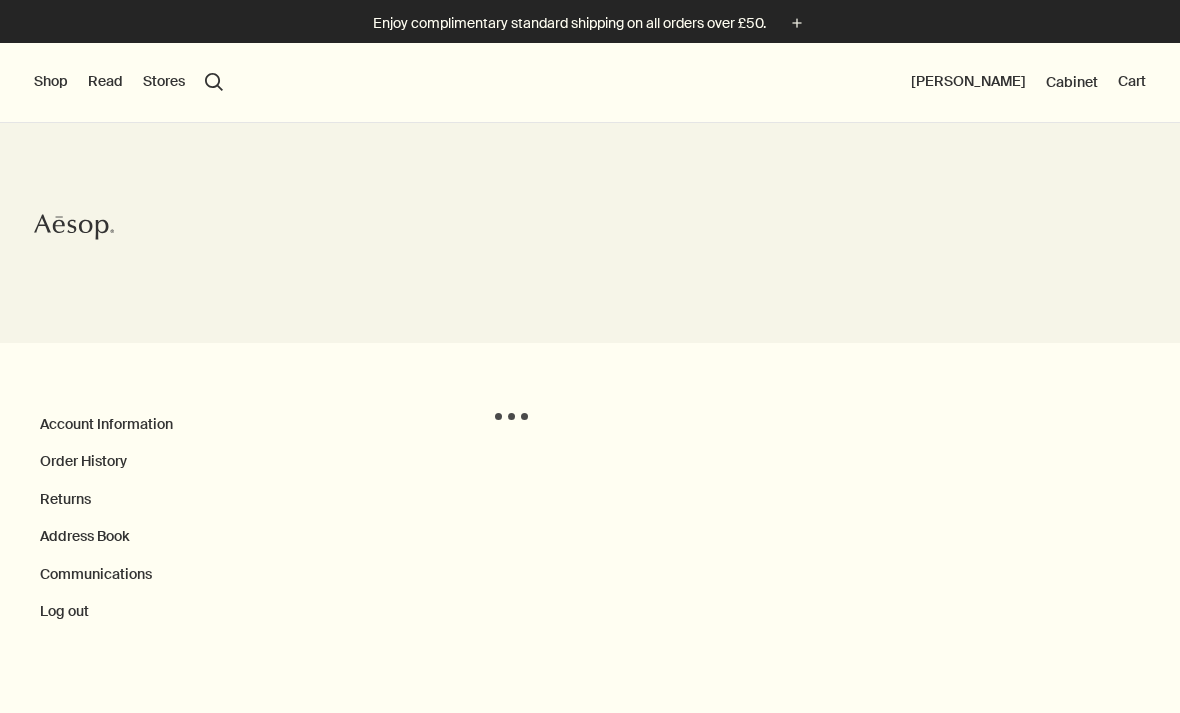 scroll, scrollTop: 0, scrollLeft: 0, axis: both 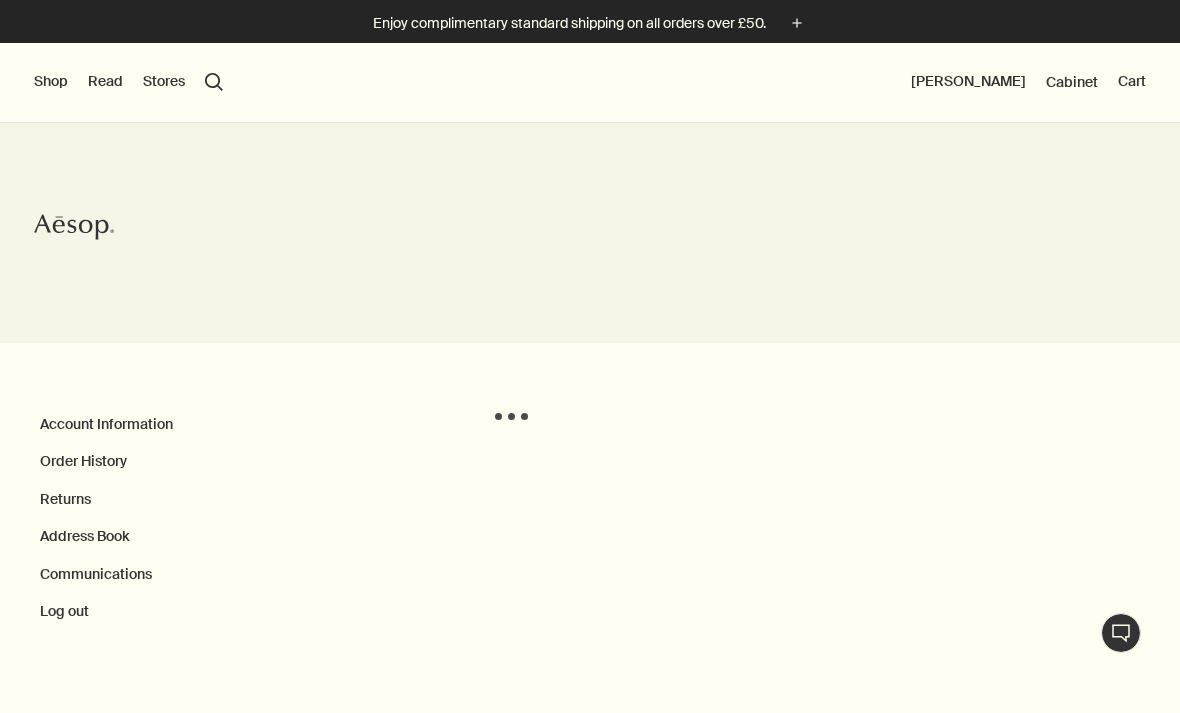 click on "Order History" at bounding box center [83, 461] 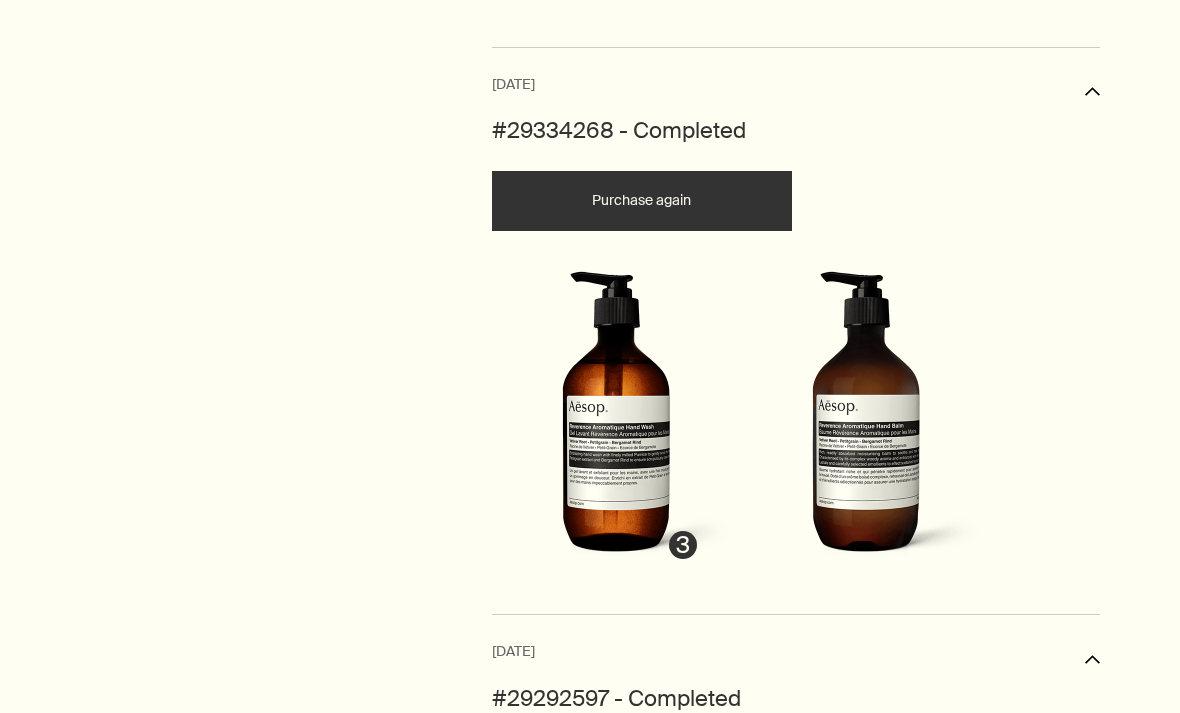scroll, scrollTop: 911, scrollLeft: 0, axis: vertical 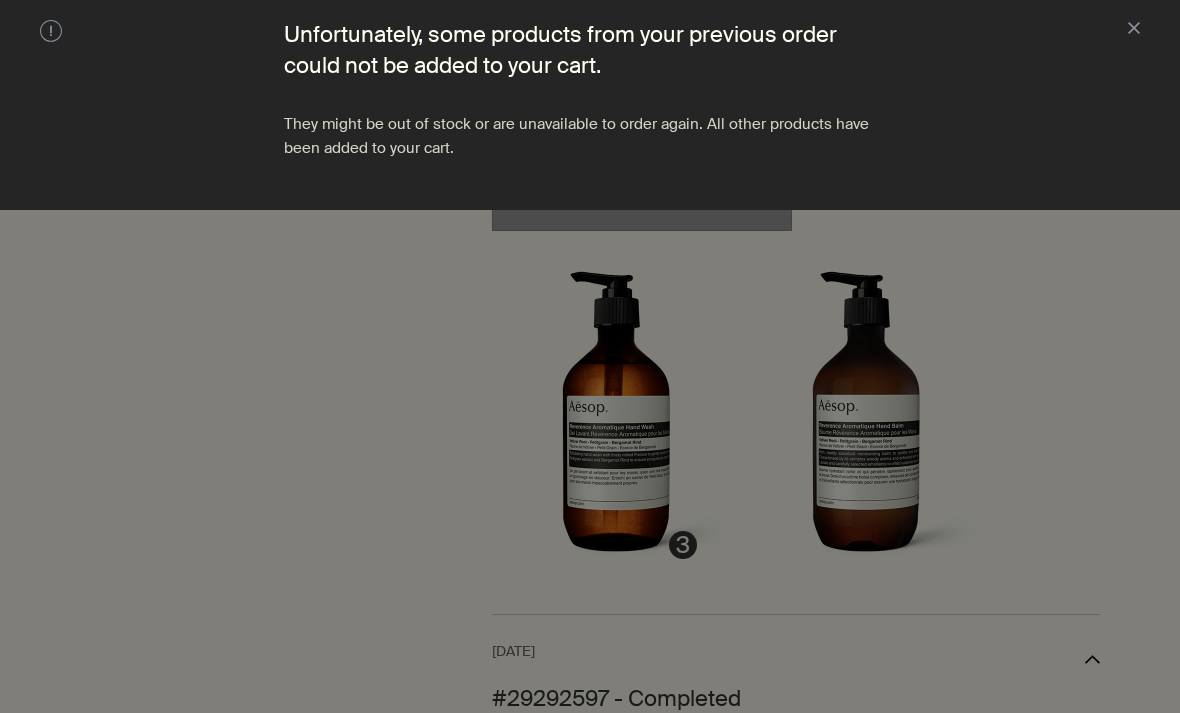 click on "warning Unfortunately, some products from your previous order could not be added to your cart. They might be out of stock or are unavailable to order again. All other products have been added to your cart. close" at bounding box center (590, 105) 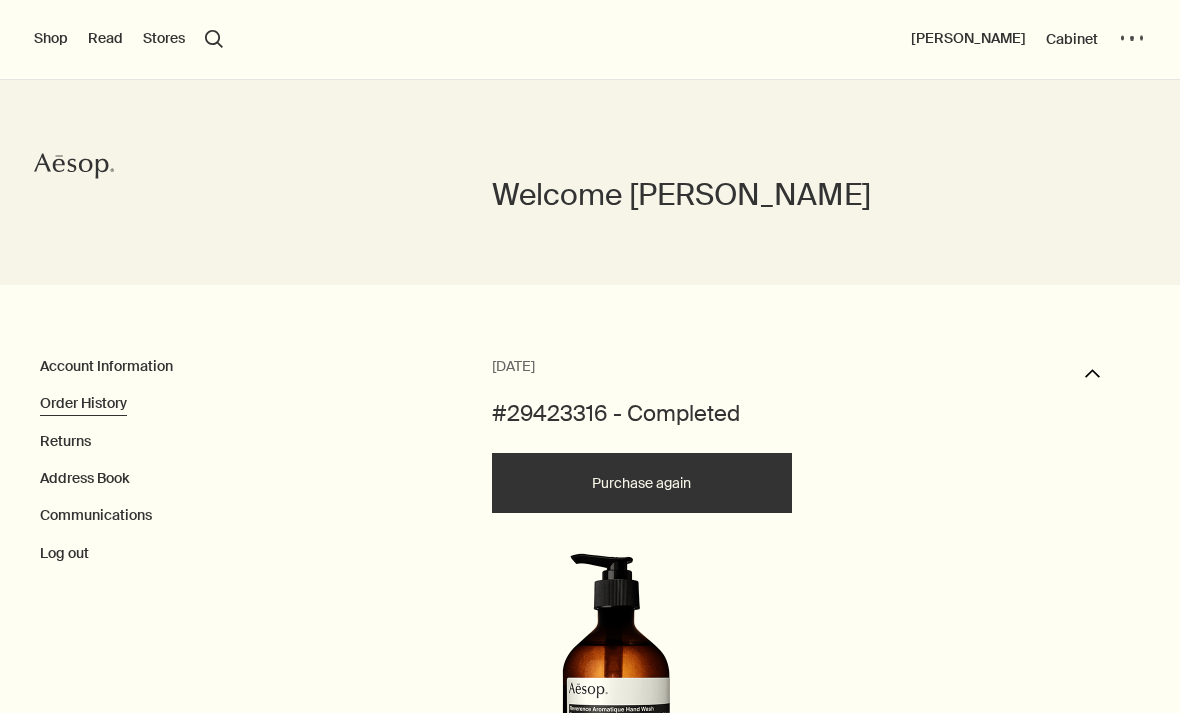 scroll, scrollTop: 0, scrollLeft: 0, axis: both 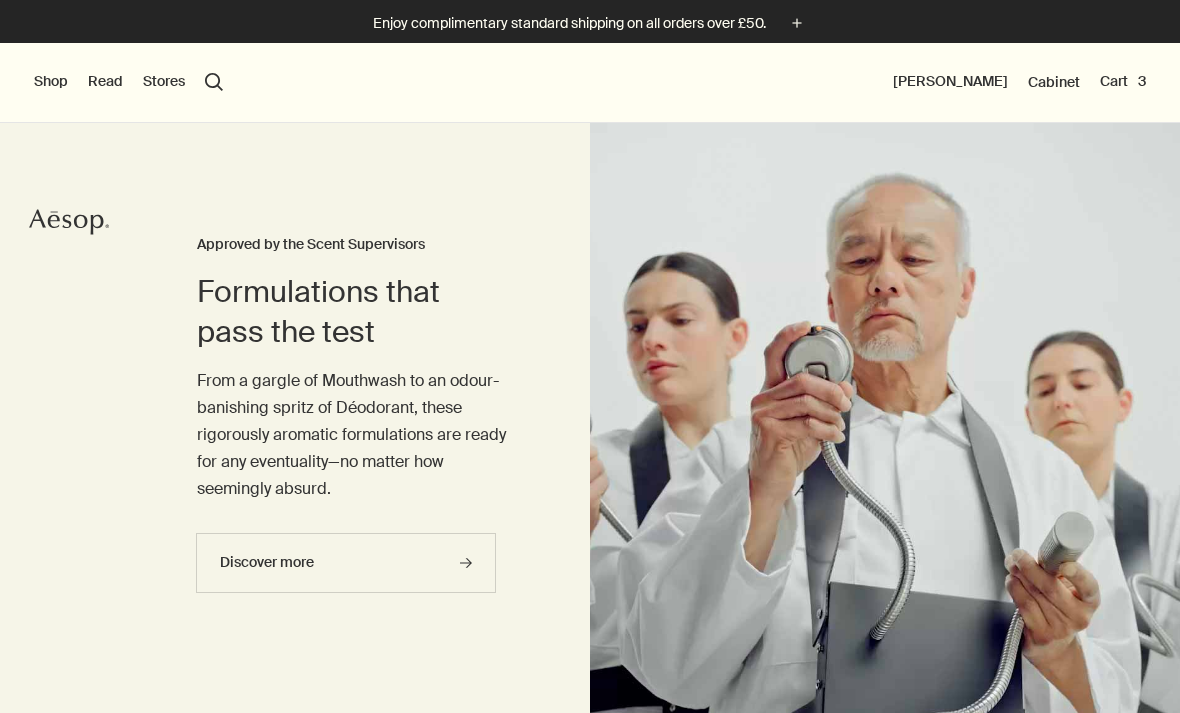 click on "Cart 3" at bounding box center [1123, 82] 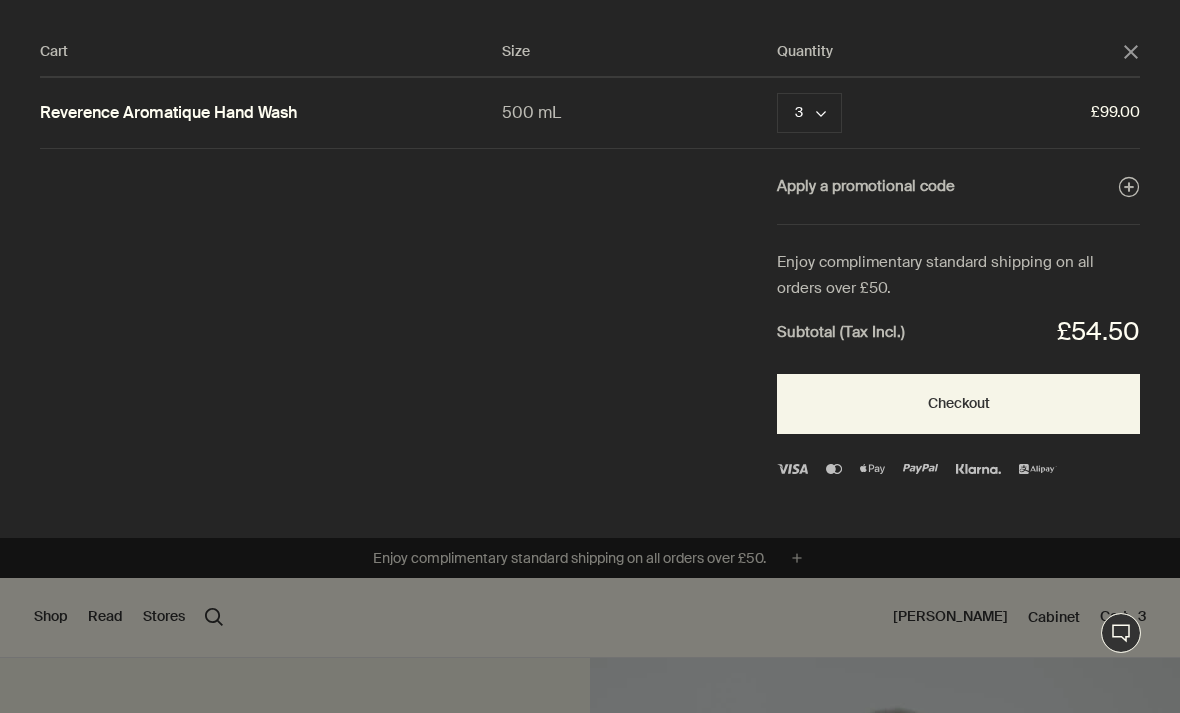 click on "close" 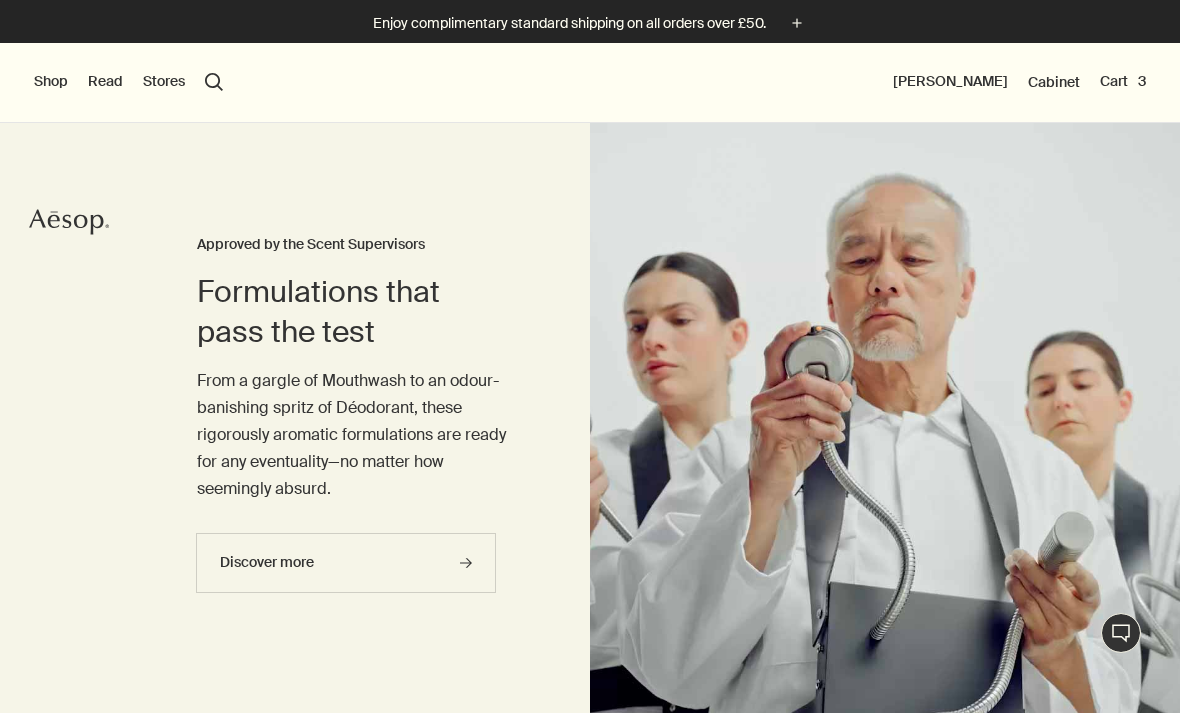 click on "search Search" at bounding box center [214, 82] 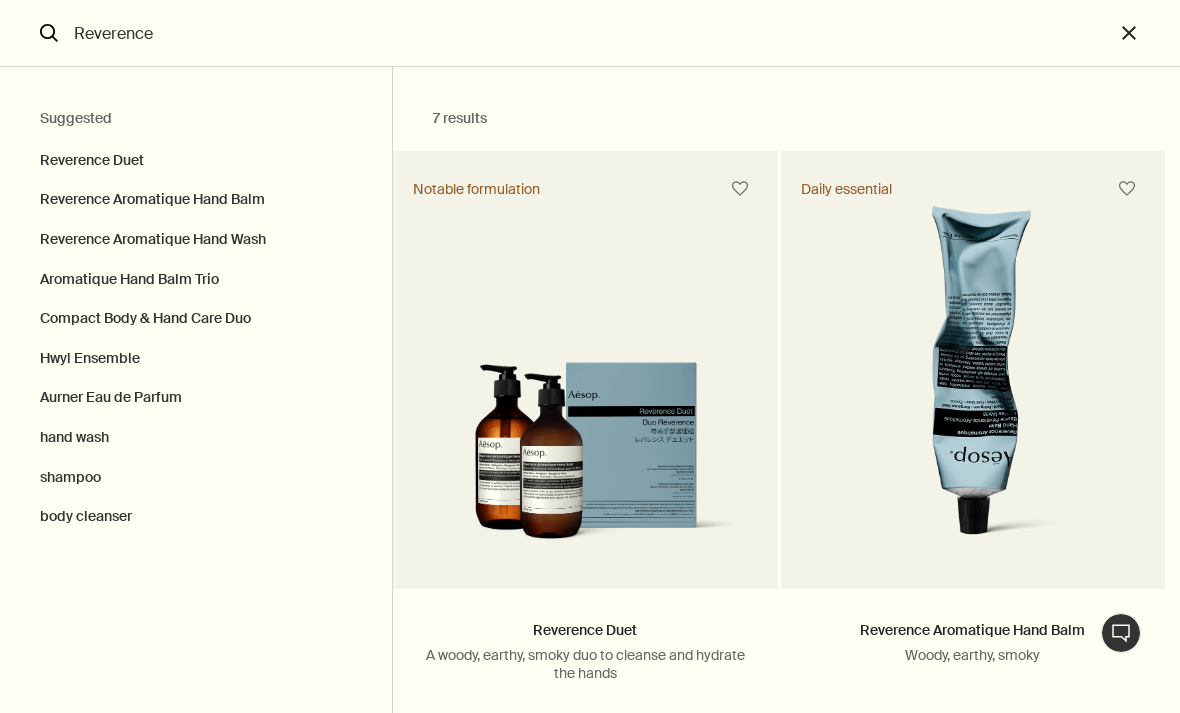 click on "Reverence Aromatique Hand Balm" at bounding box center (196, 200) 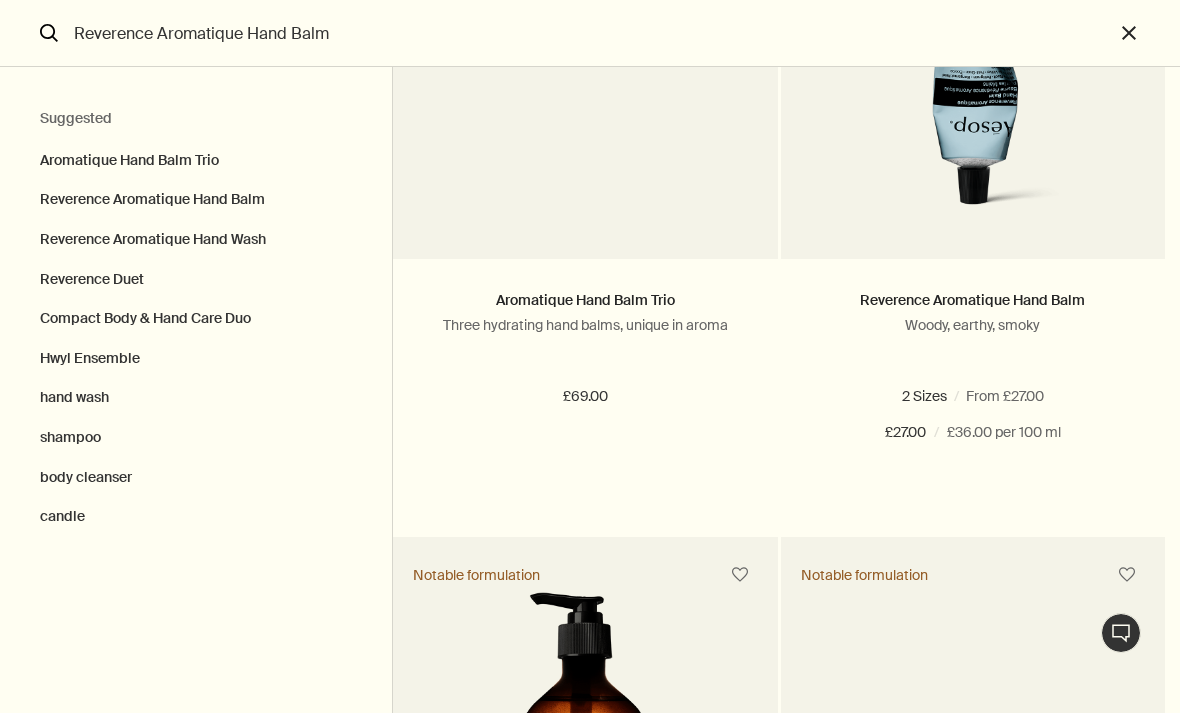 scroll, scrollTop: 344, scrollLeft: 0, axis: vertical 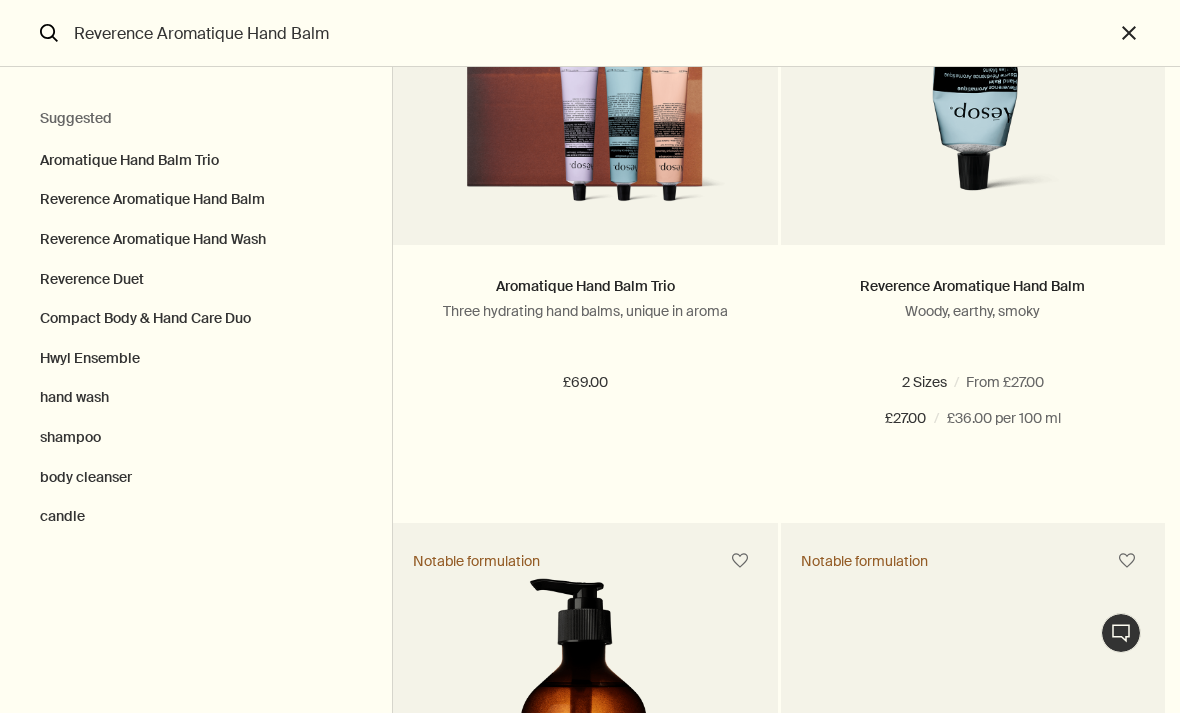 click on "Add Add to your cart" at bounding box center [973, 490] 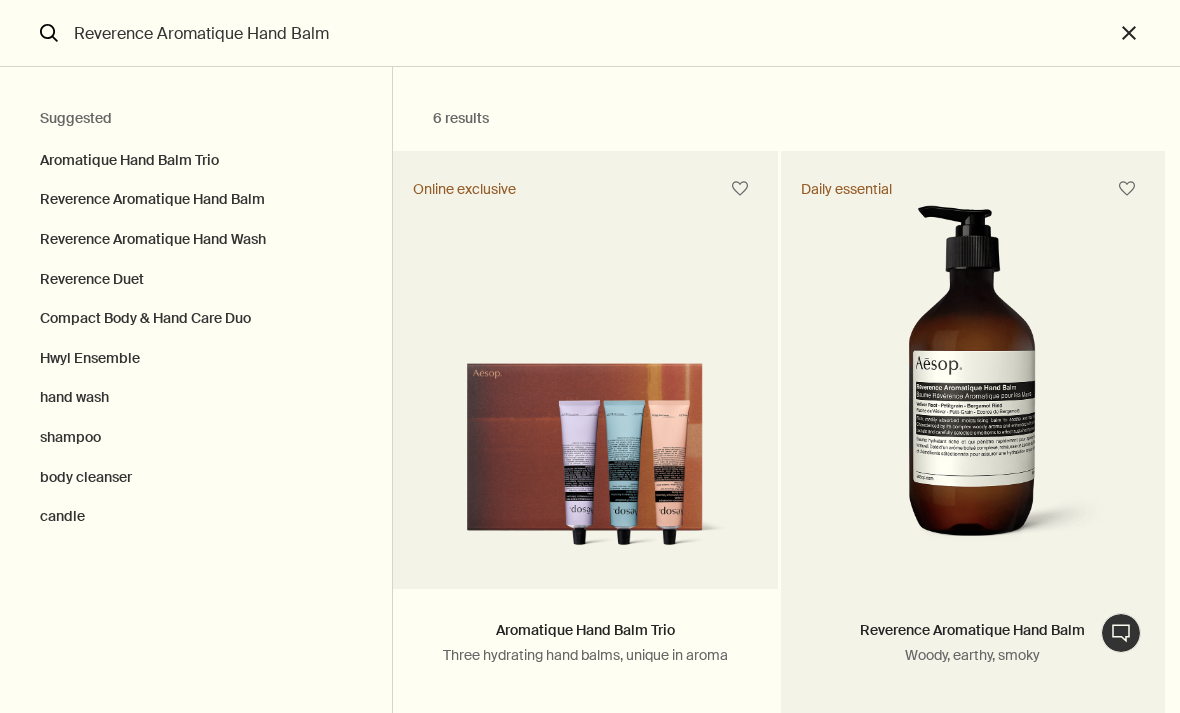 scroll, scrollTop: -3, scrollLeft: 0, axis: vertical 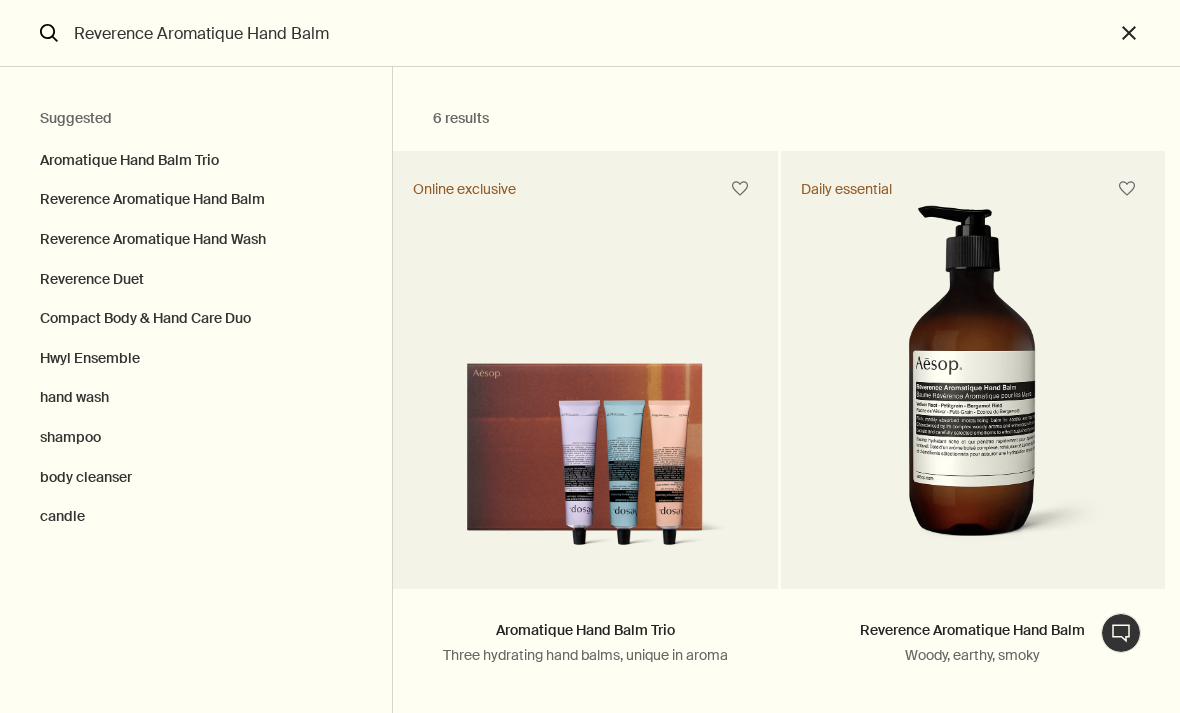 click on "close" at bounding box center [1147, 33] 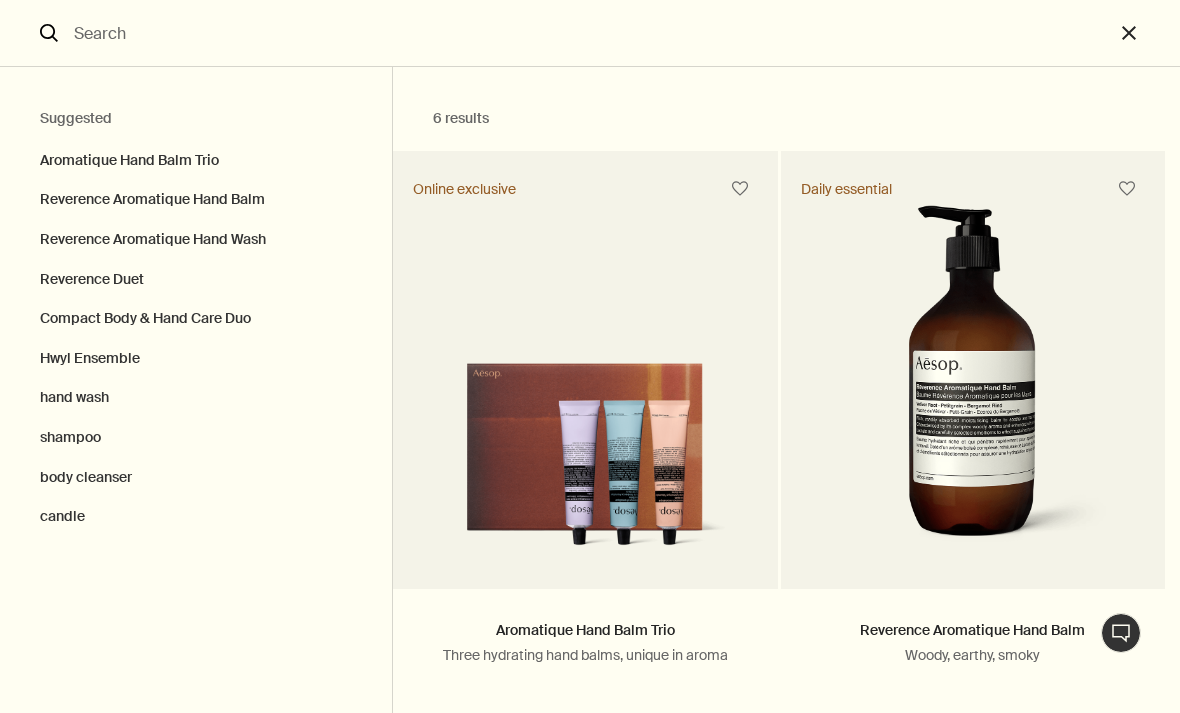 scroll, scrollTop: 0, scrollLeft: 0, axis: both 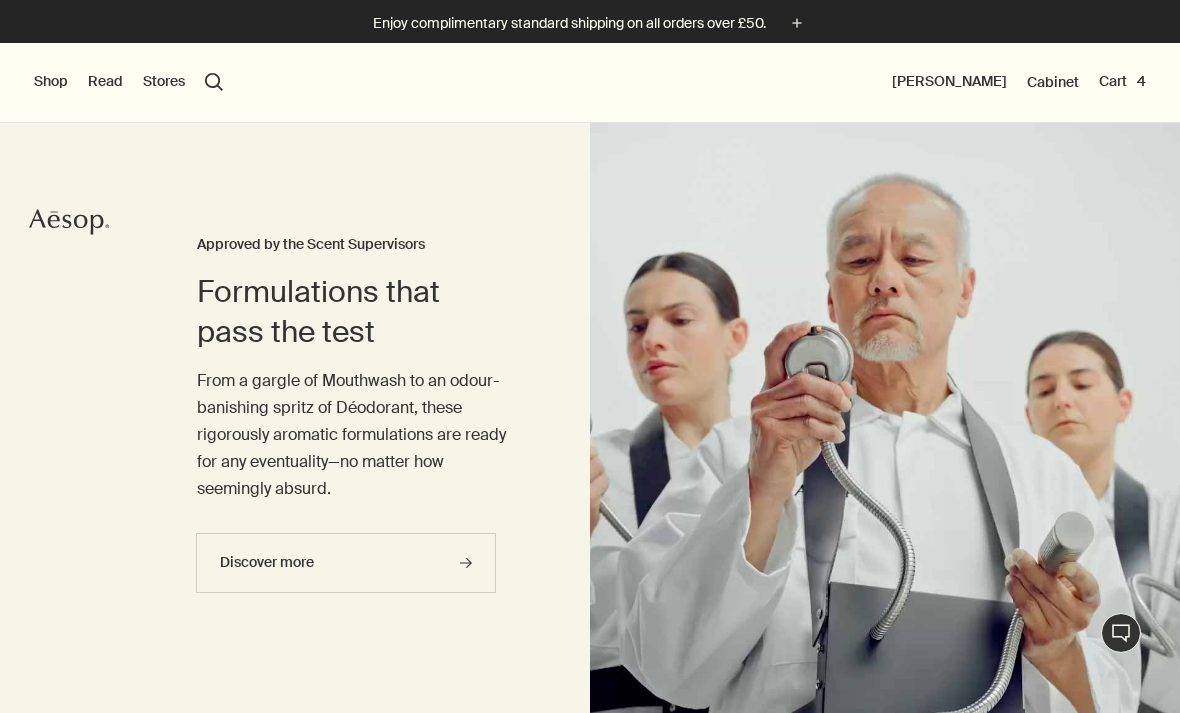 click on "Cart 4" at bounding box center [1122, 82] 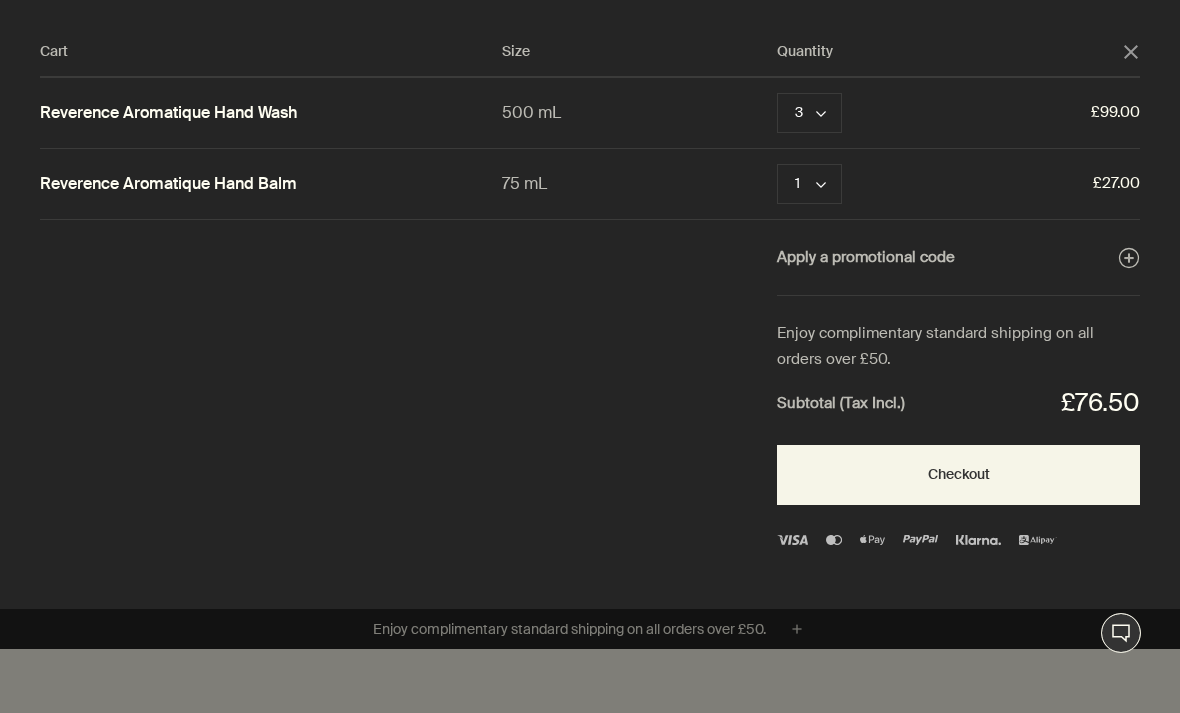 click on "Remove" at bounding box center (899, 184) 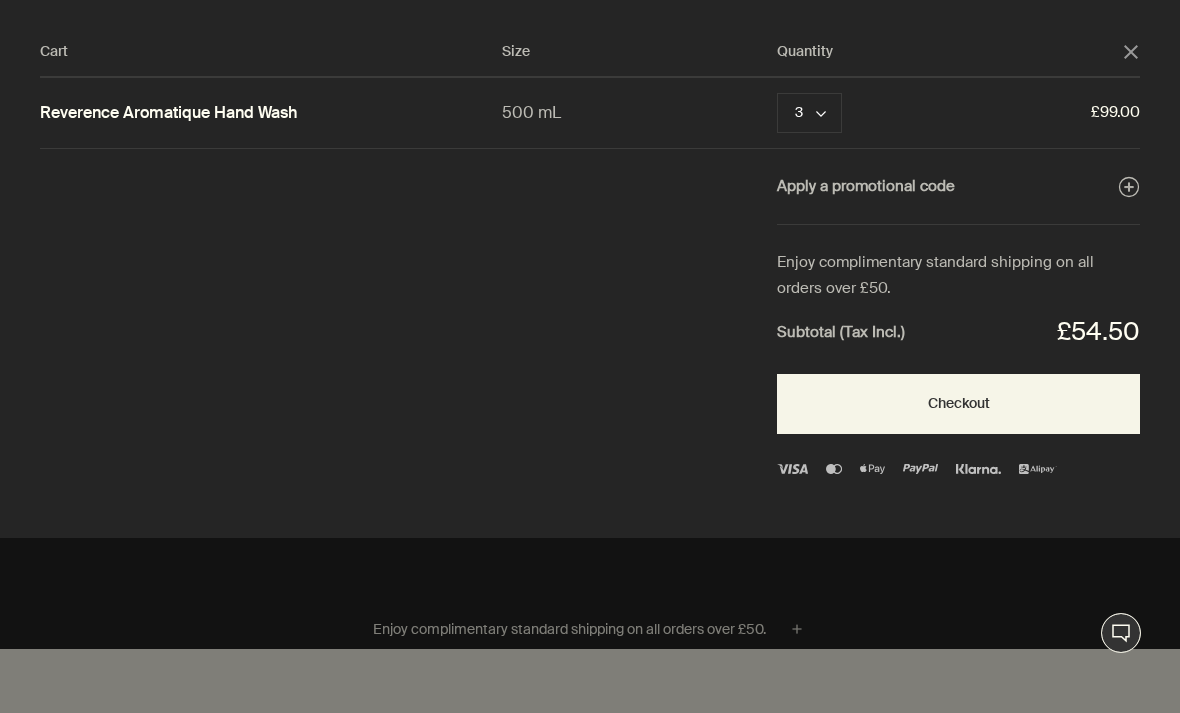 click on "Checkout" at bounding box center (958, 404) 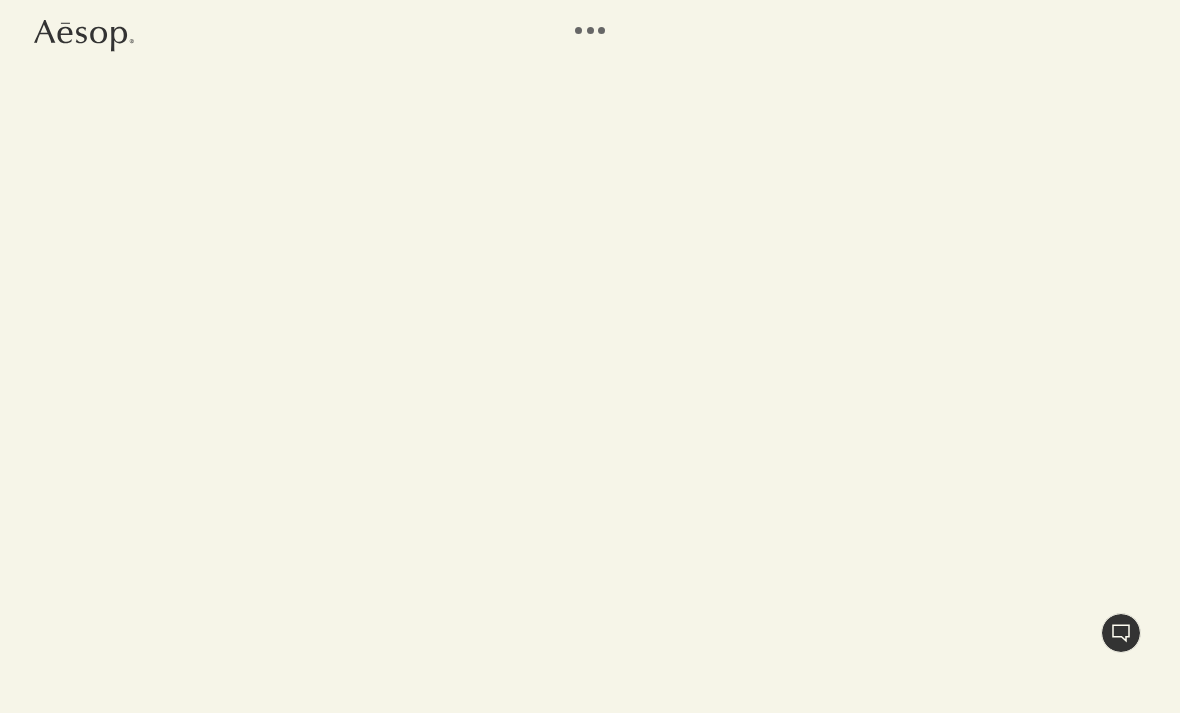 scroll, scrollTop: 0, scrollLeft: 0, axis: both 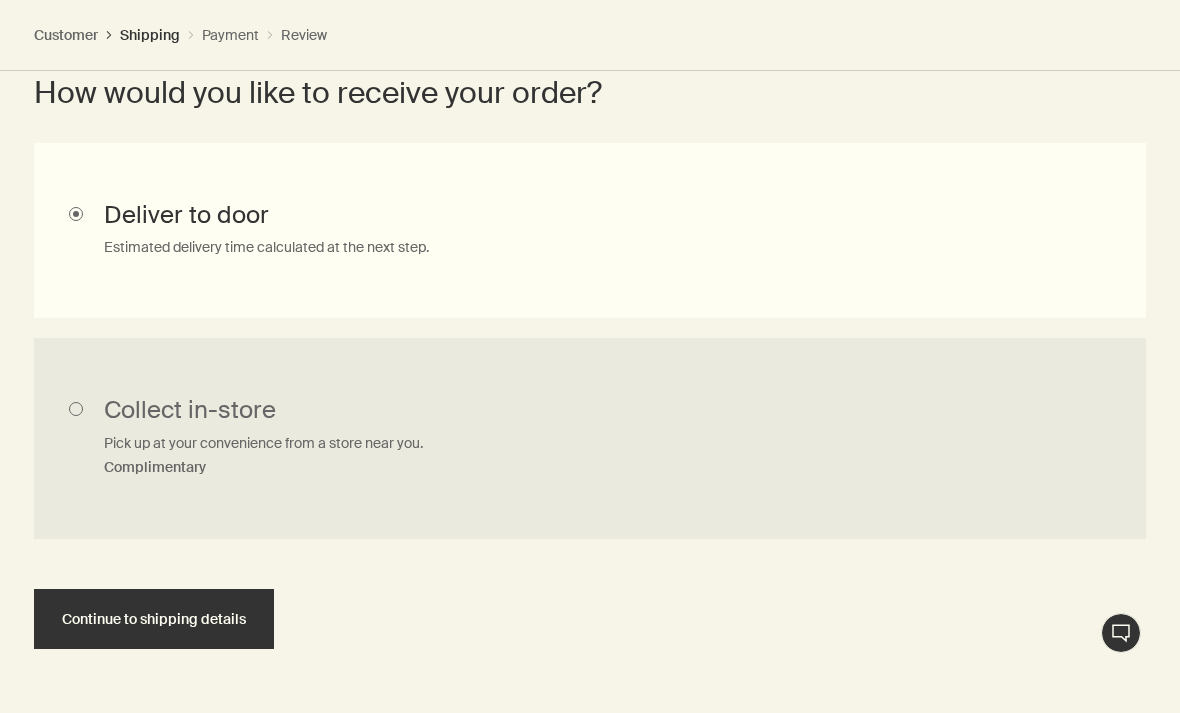 click on "Collect in-store Pick up at your convenience from a store near you. Complimentary" at bounding box center (590, 439) 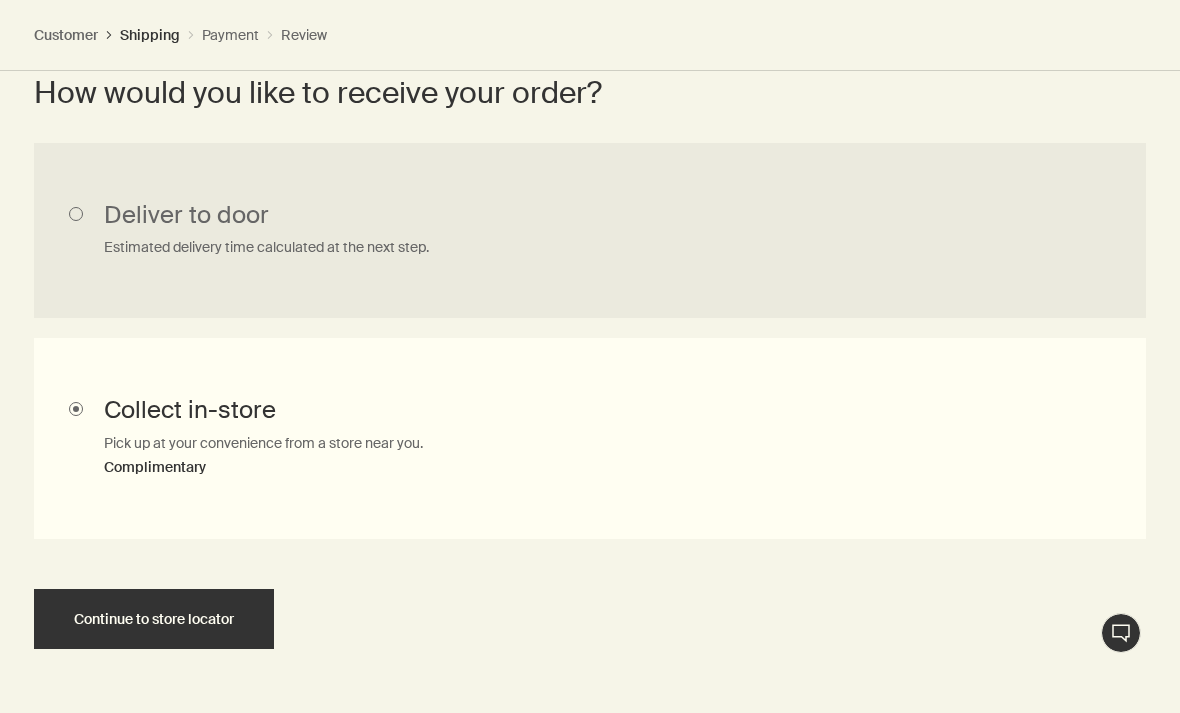 click on "Continue to store locator" at bounding box center [154, 619] 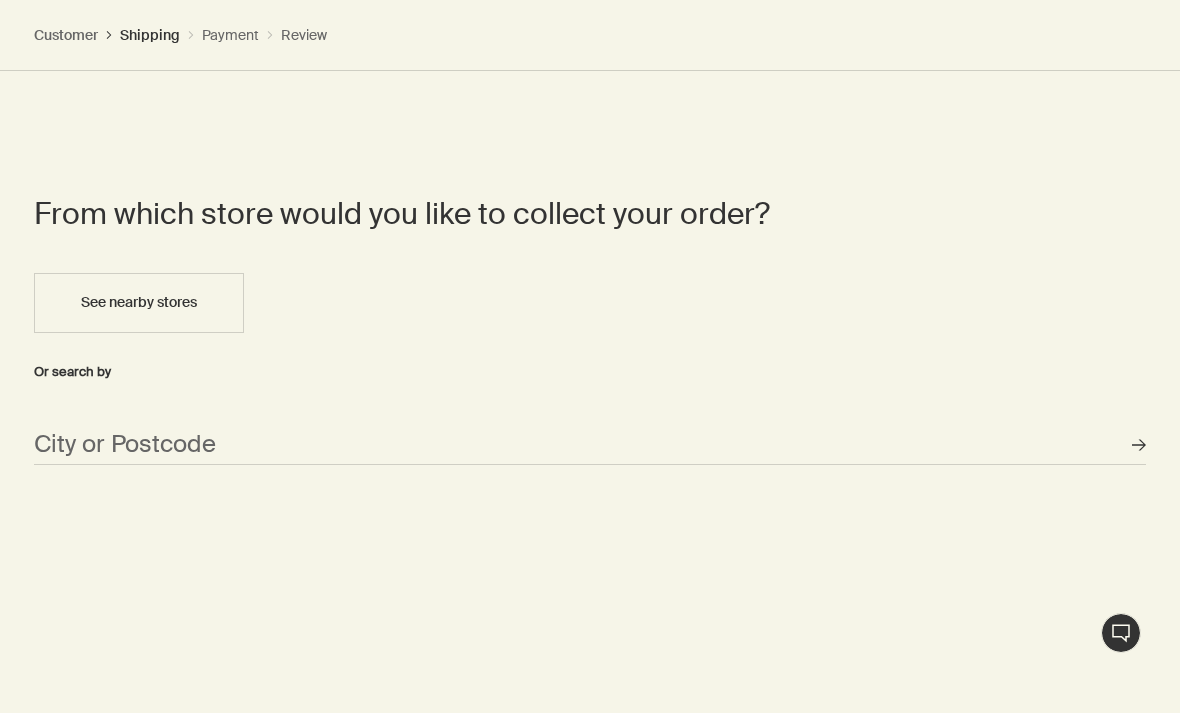 scroll, scrollTop: 1366, scrollLeft: 0, axis: vertical 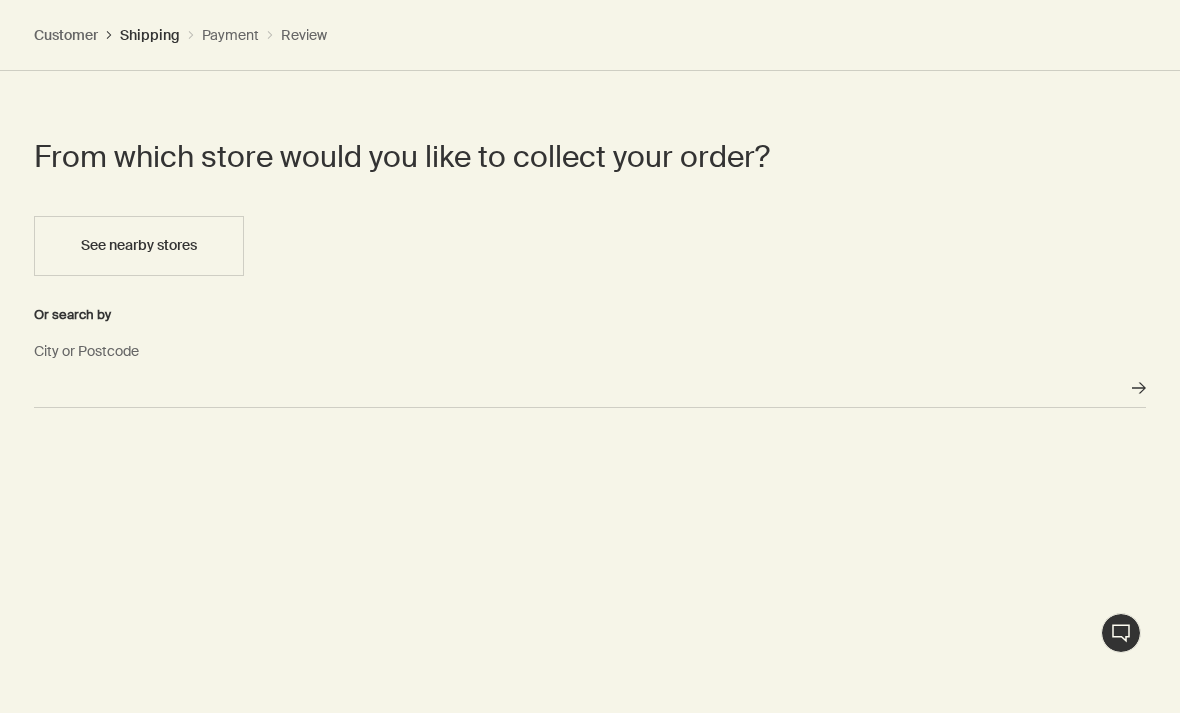 click on "City or Postcode" at bounding box center [590, 388] 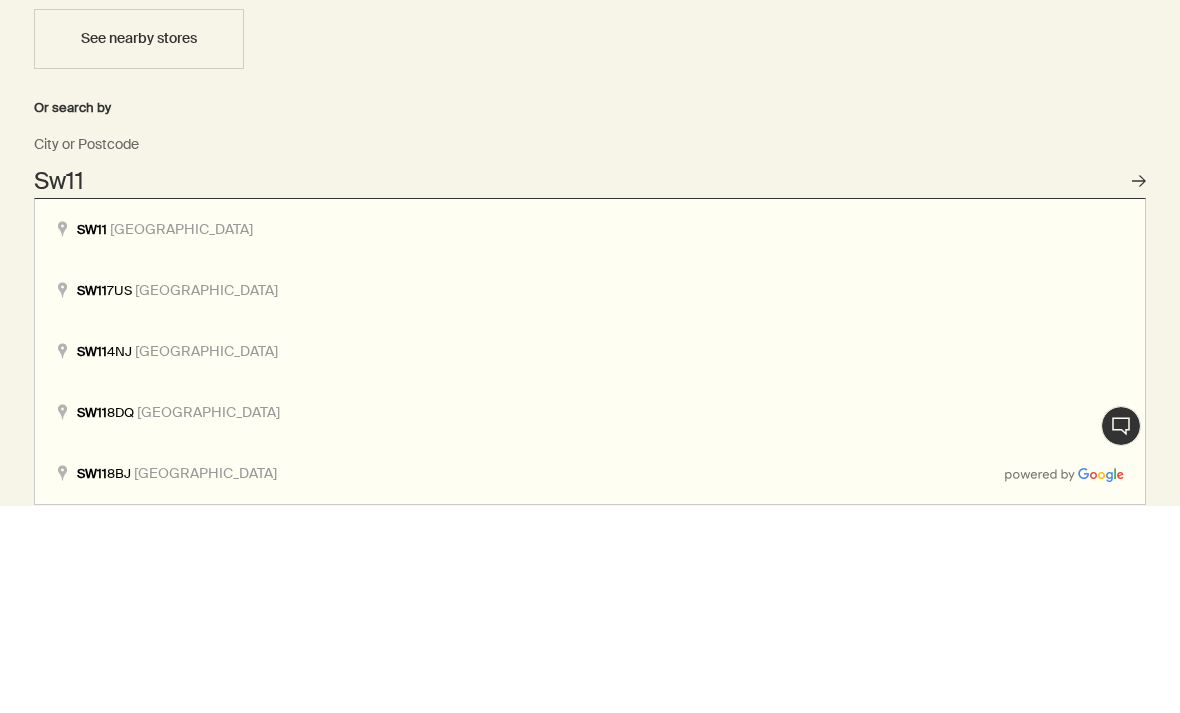 type on "London SW11" 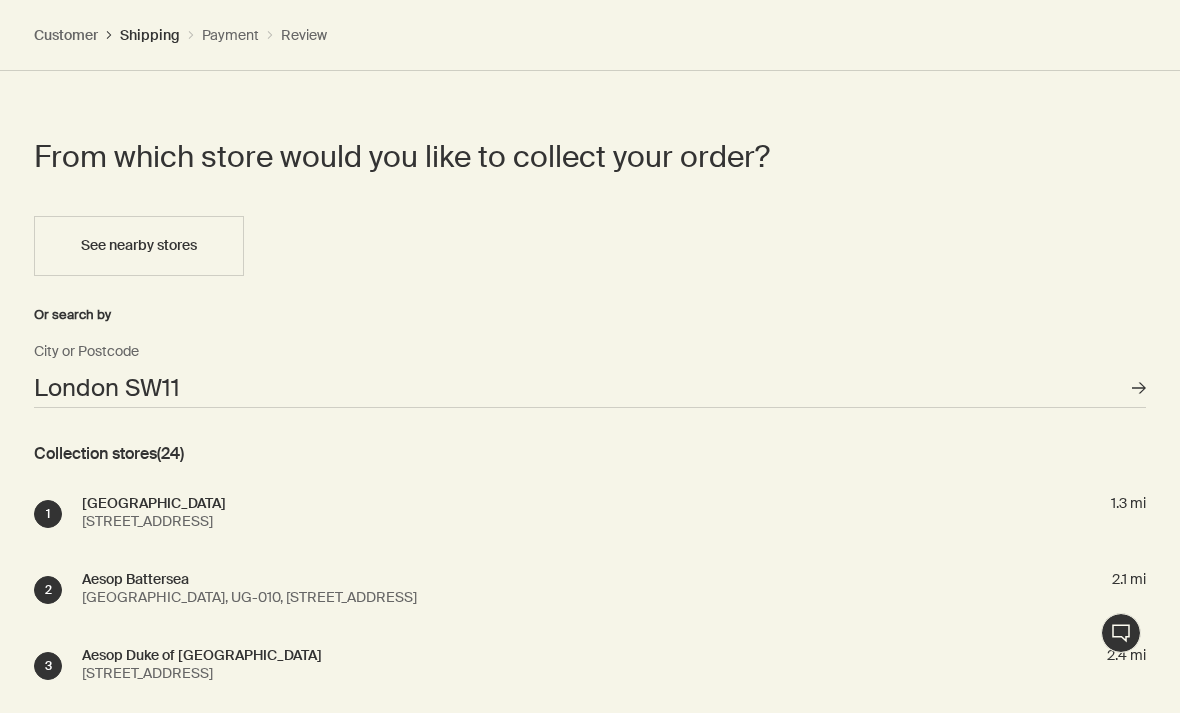click on "71 Northcote Road London SW11 6PJ United Kingdom" at bounding box center [155, 521] 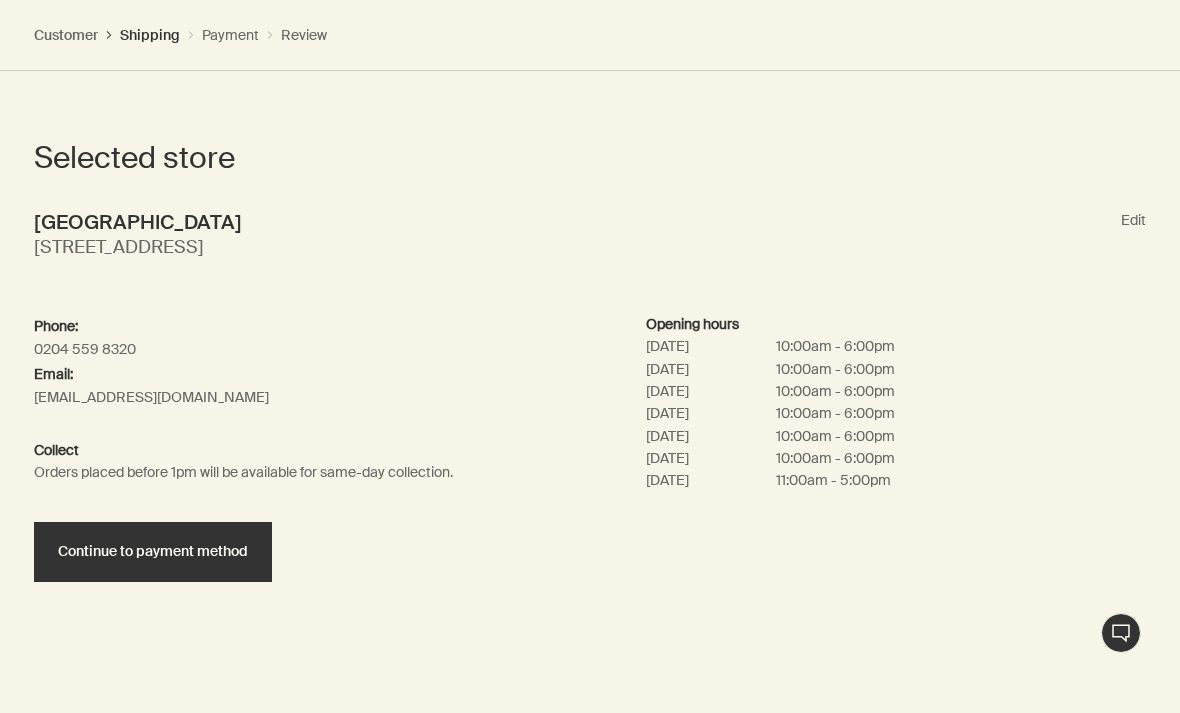 click on "Continue to payment method" at bounding box center (153, 552) 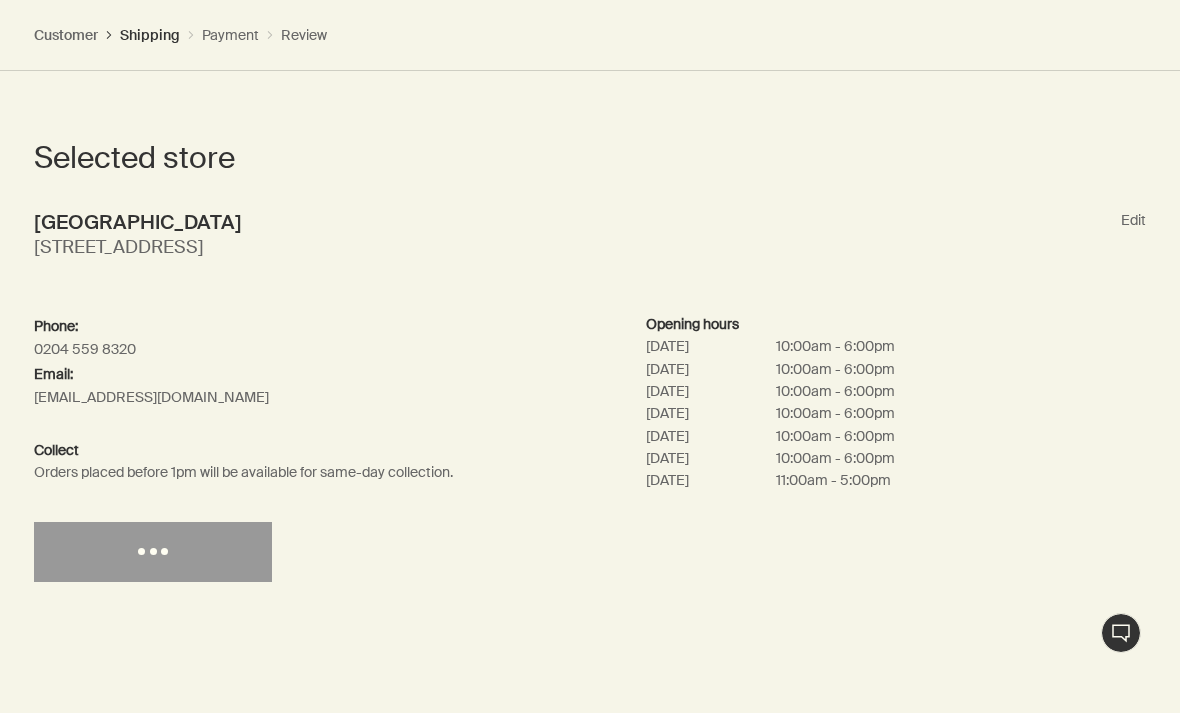 select on "GB" 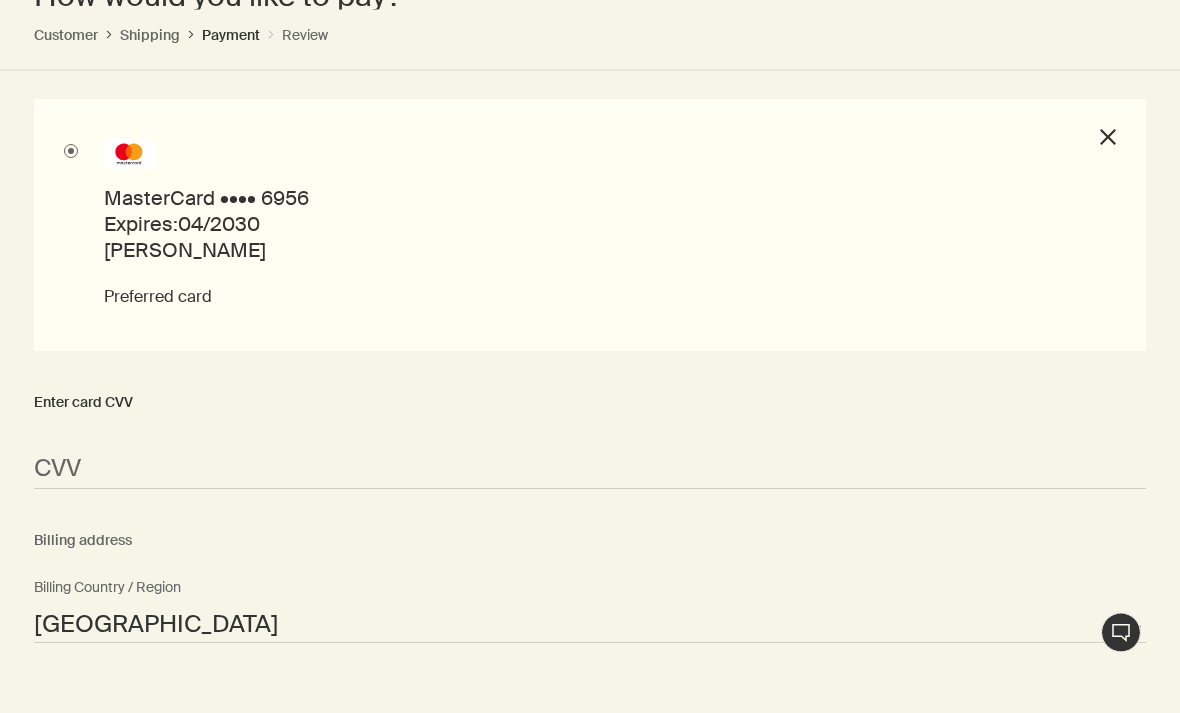 scroll, scrollTop: 2009, scrollLeft: 0, axis: vertical 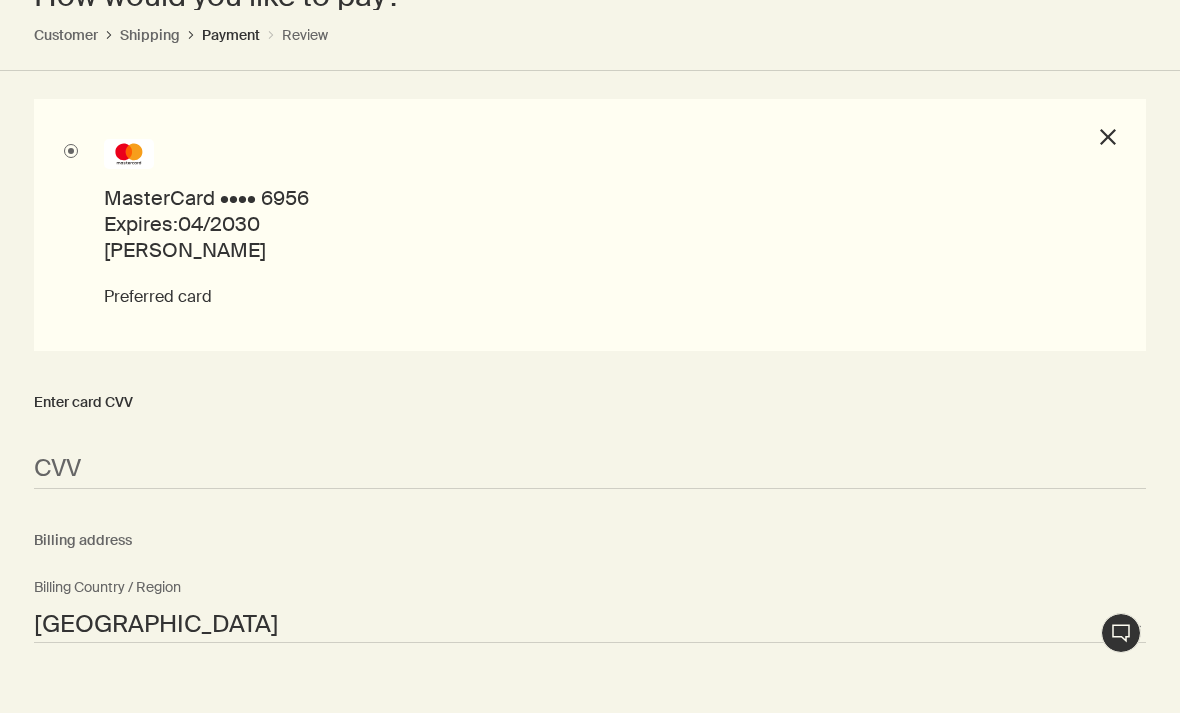click on "<p>Your browser does not support iframes.</p>" at bounding box center [590, 469] 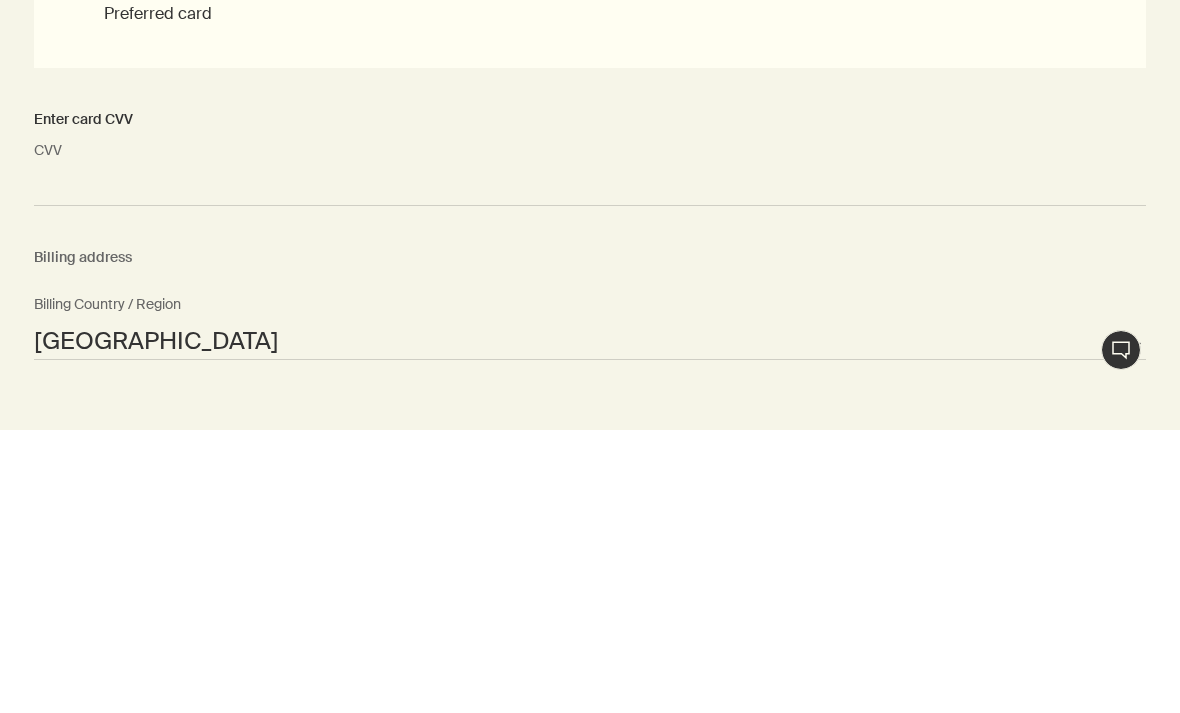 click on "Billing address" at bounding box center [590, 541] 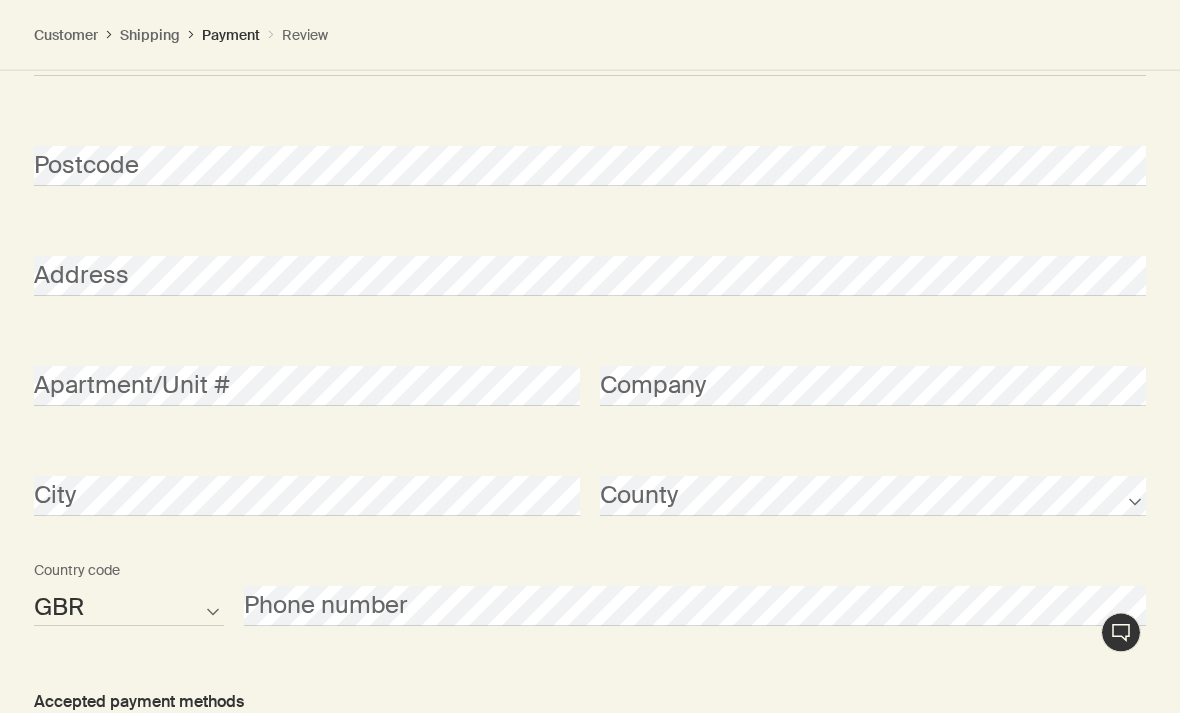 scroll, scrollTop: 2576, scrollLeft: 0, axis: vertical 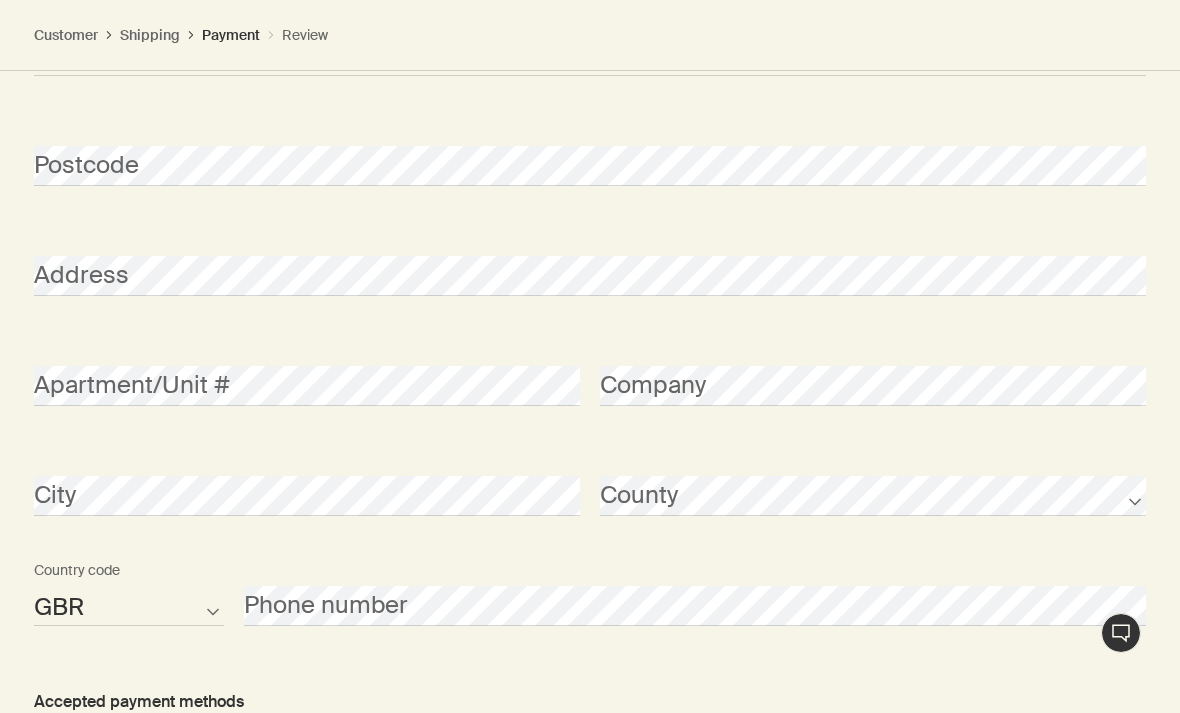 click on "City County" at bounding box center (590, 496) 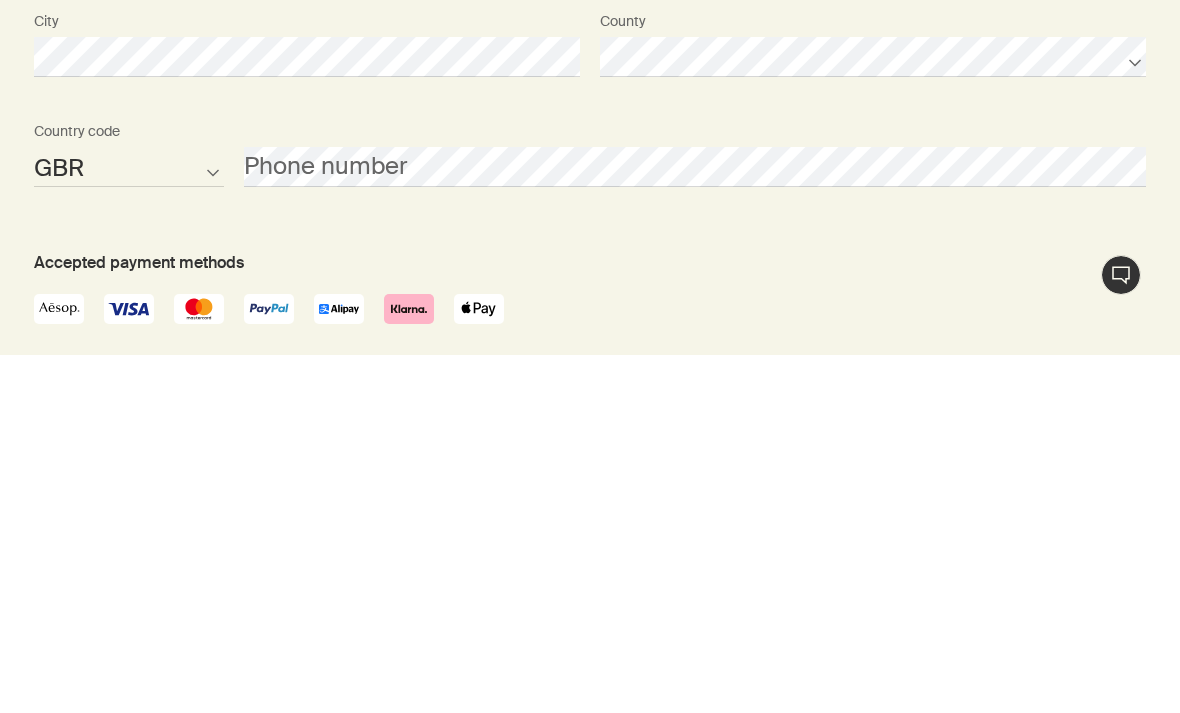 scroll, scrollTop: 2657, scrollLeft: 0, axis: vertical 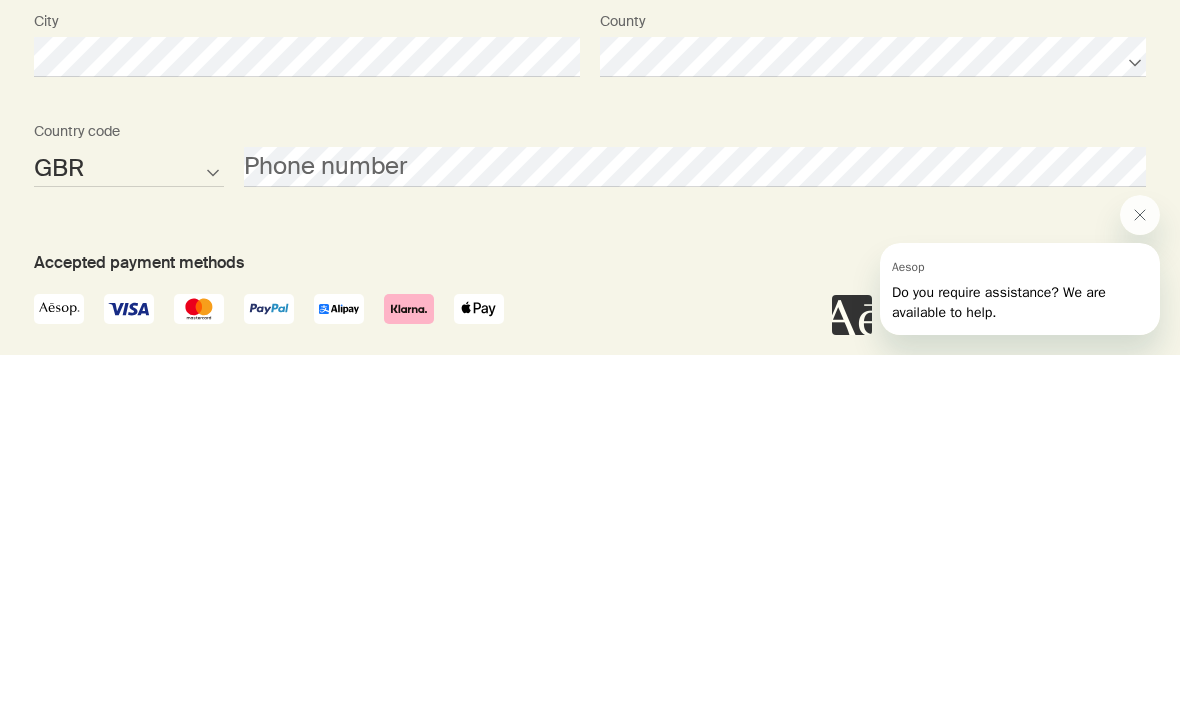 click on "Phone number" at bounding box center (695, 507) 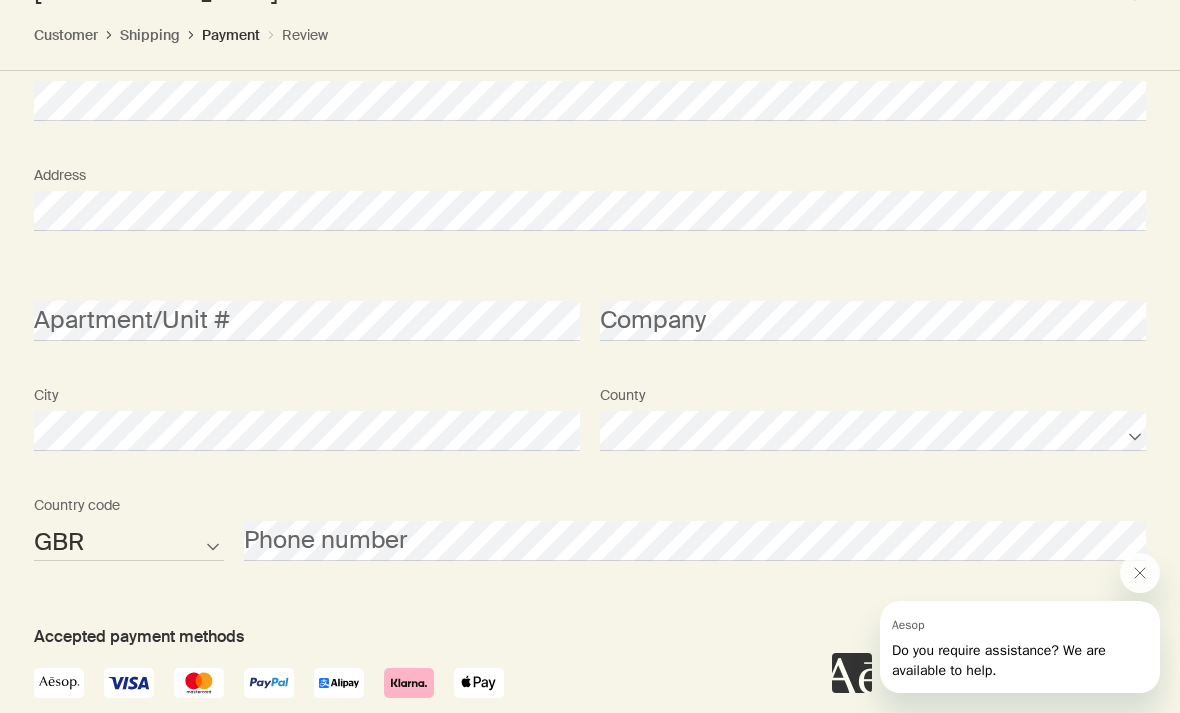 scroll, scrollTop: 2786, scrollLeft: 0, axis: vertical 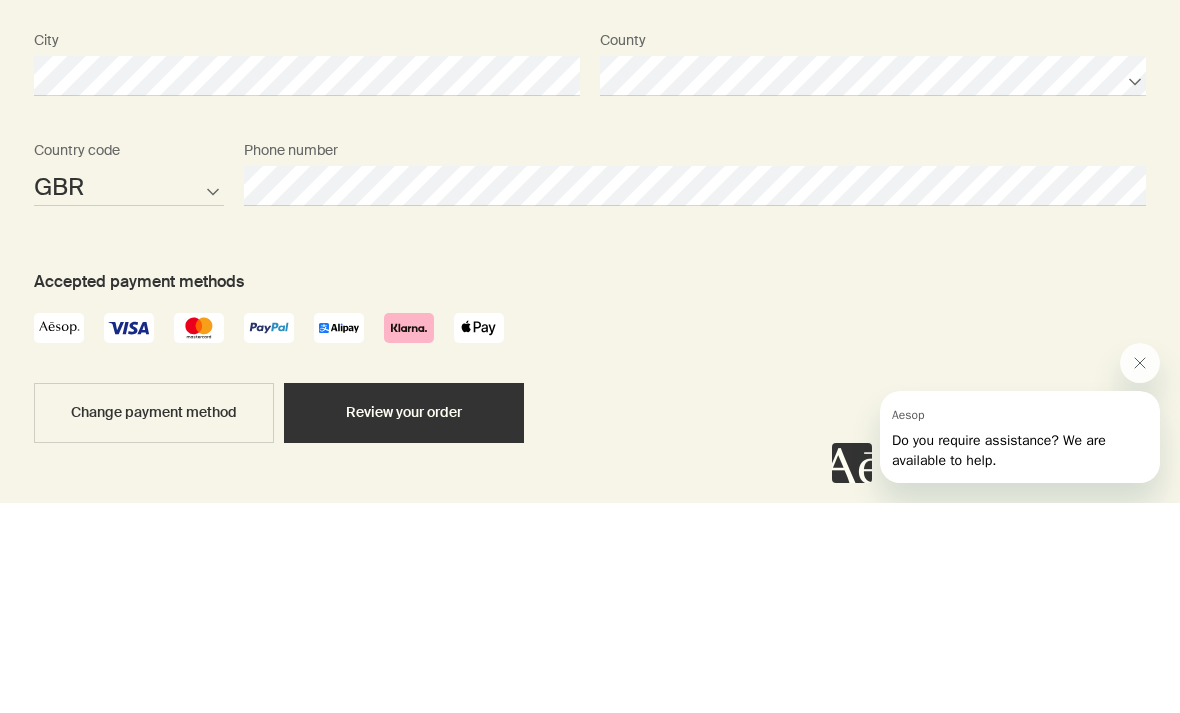 click on "Review your order" at bounding box center (404, 623) 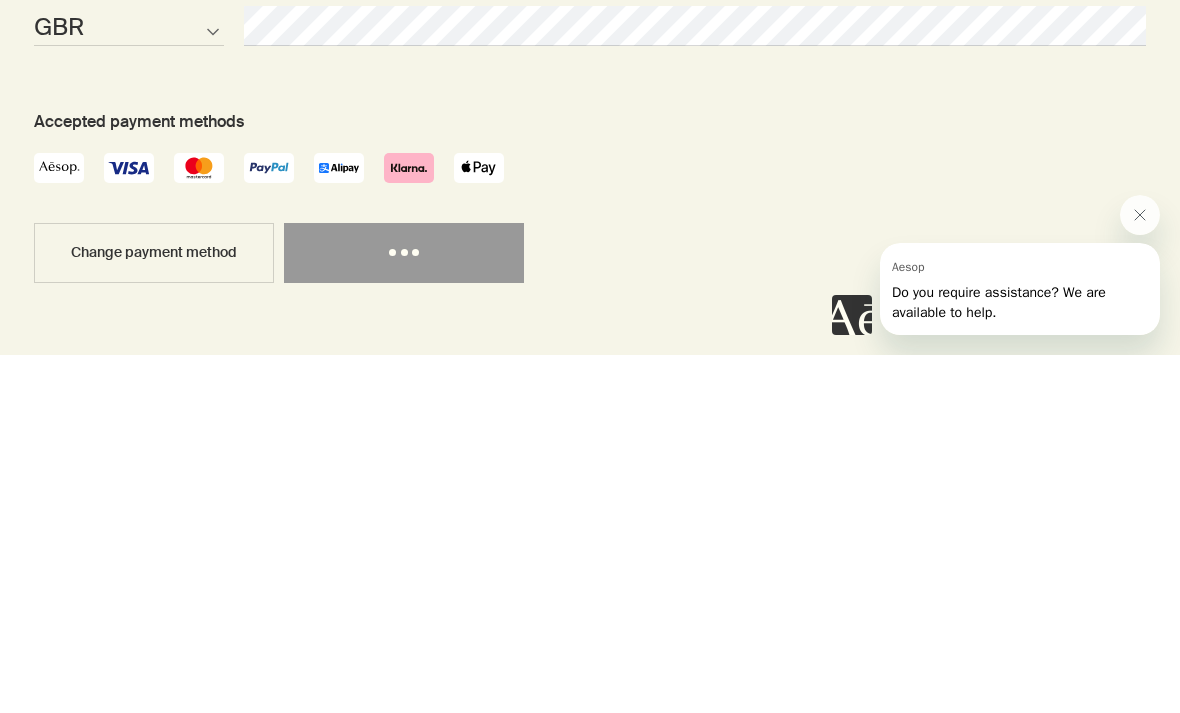 scroll, scrollTop: 2837, scrollLeft: 0, axis: vertical 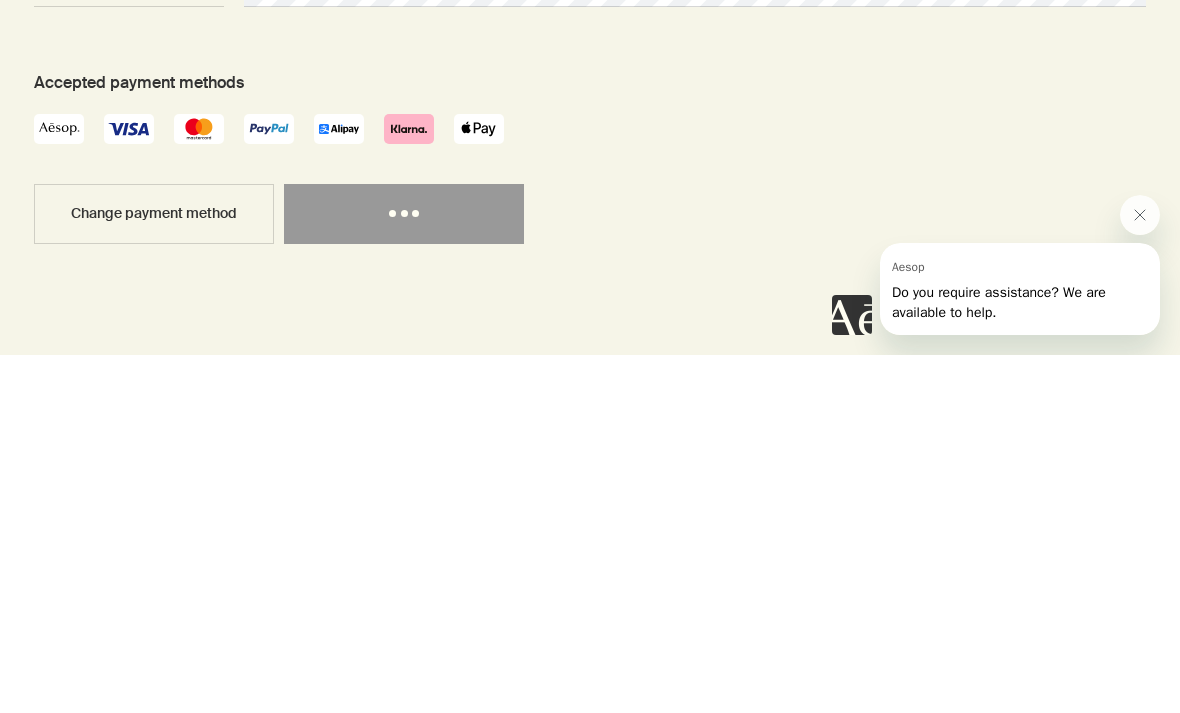 click at bounding box center [1140, 215] 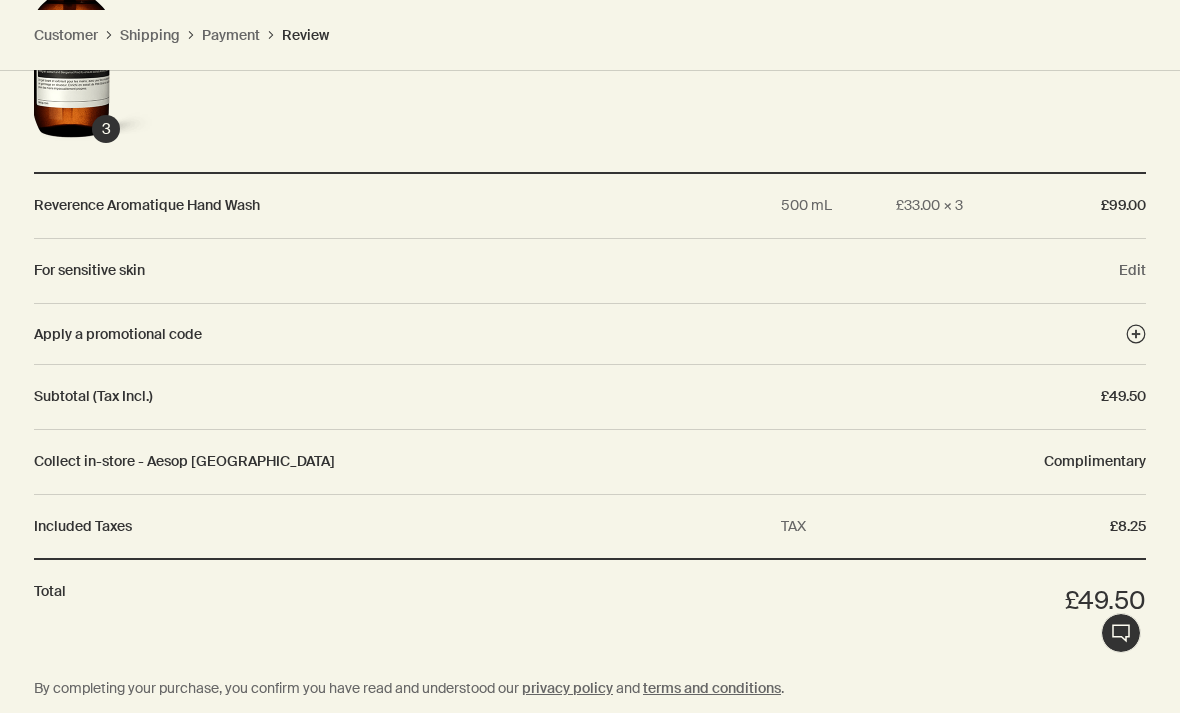 scroll, scrollTop: 2638, scrollLeft: 0, axis: vertical 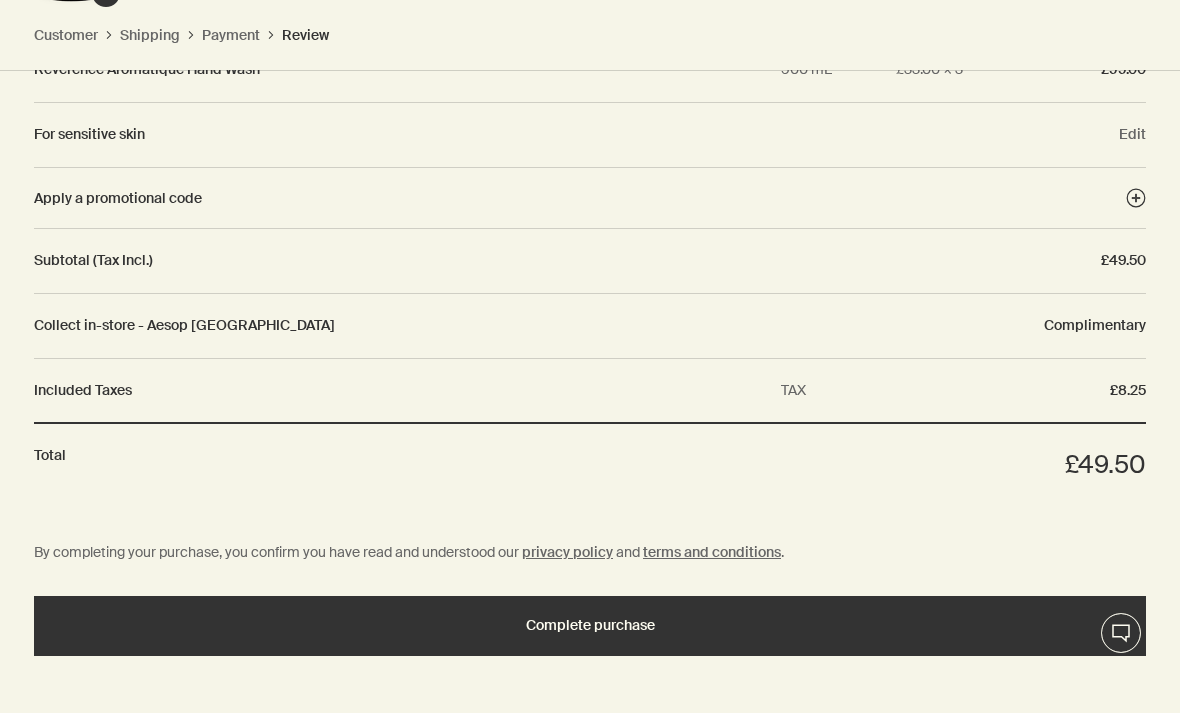 click on "Complete purchase" at bounding box center [590, 625] 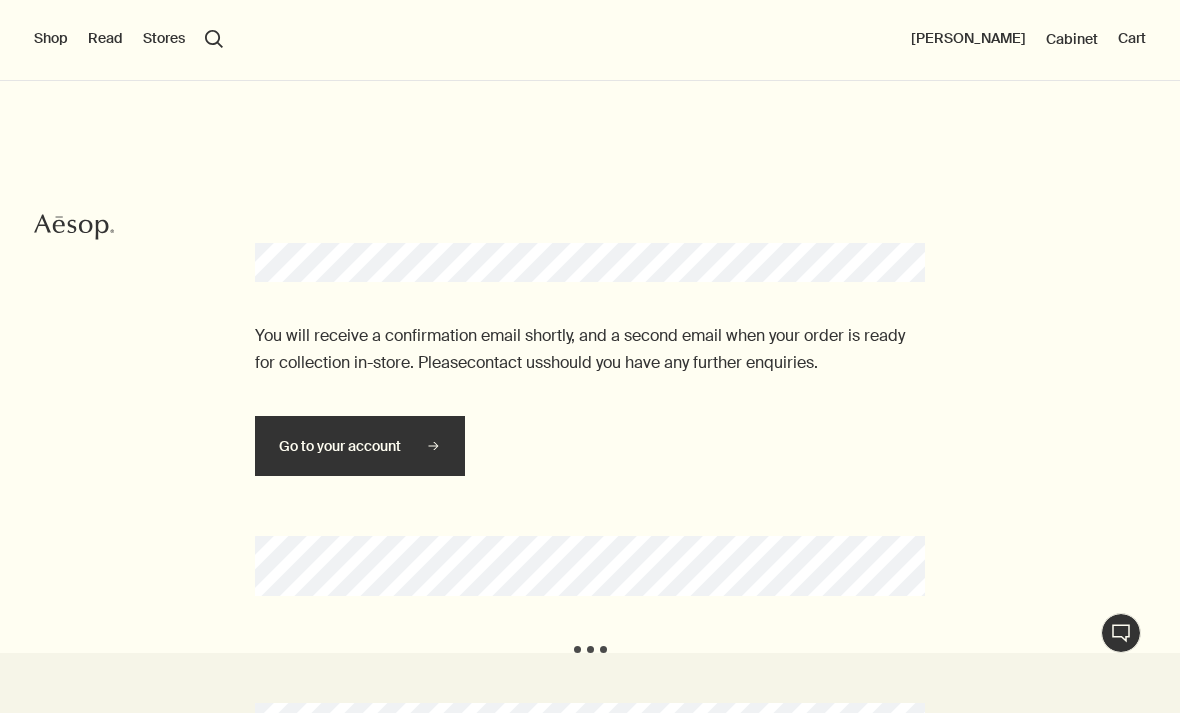 scroll, scrollTop: 0, scrollLeft: 0, axis: both 